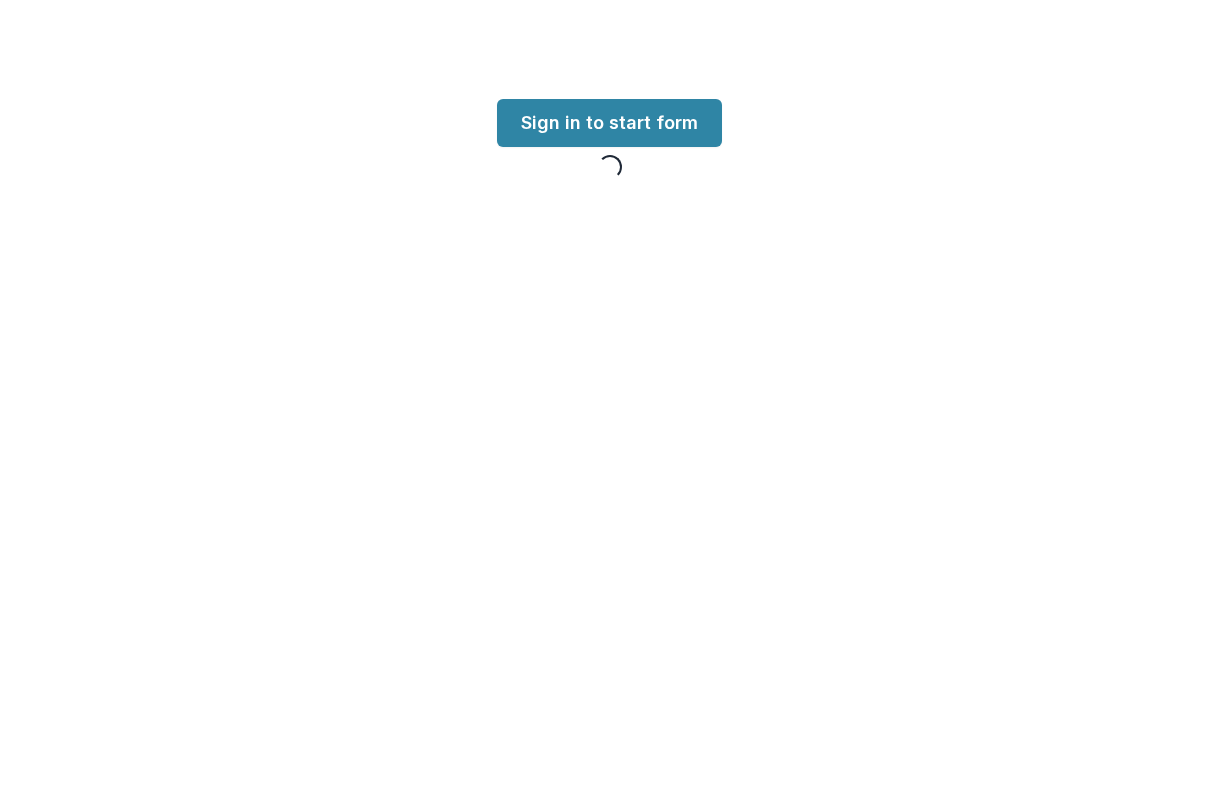 scroll, scrollTop: 0, scrollLeft: 0, axis: both 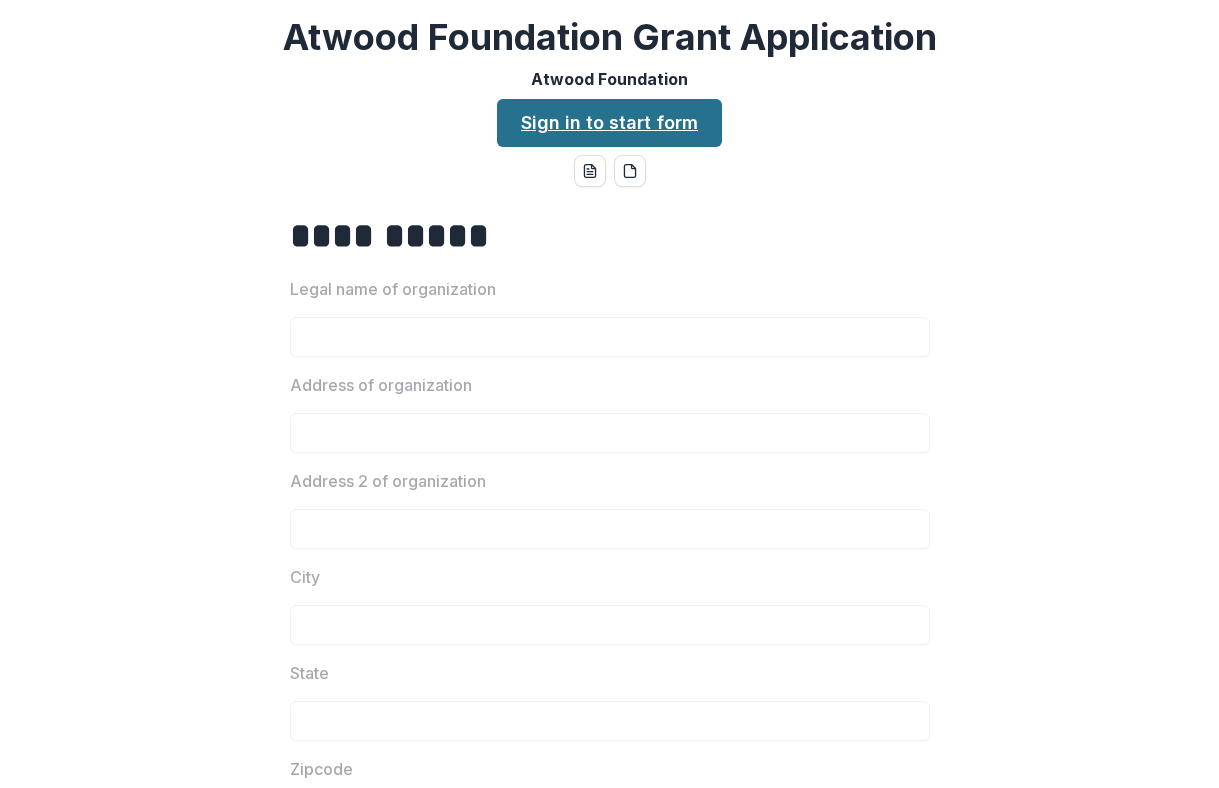click on "Sign in to start form" at bounding box center (609, 123) 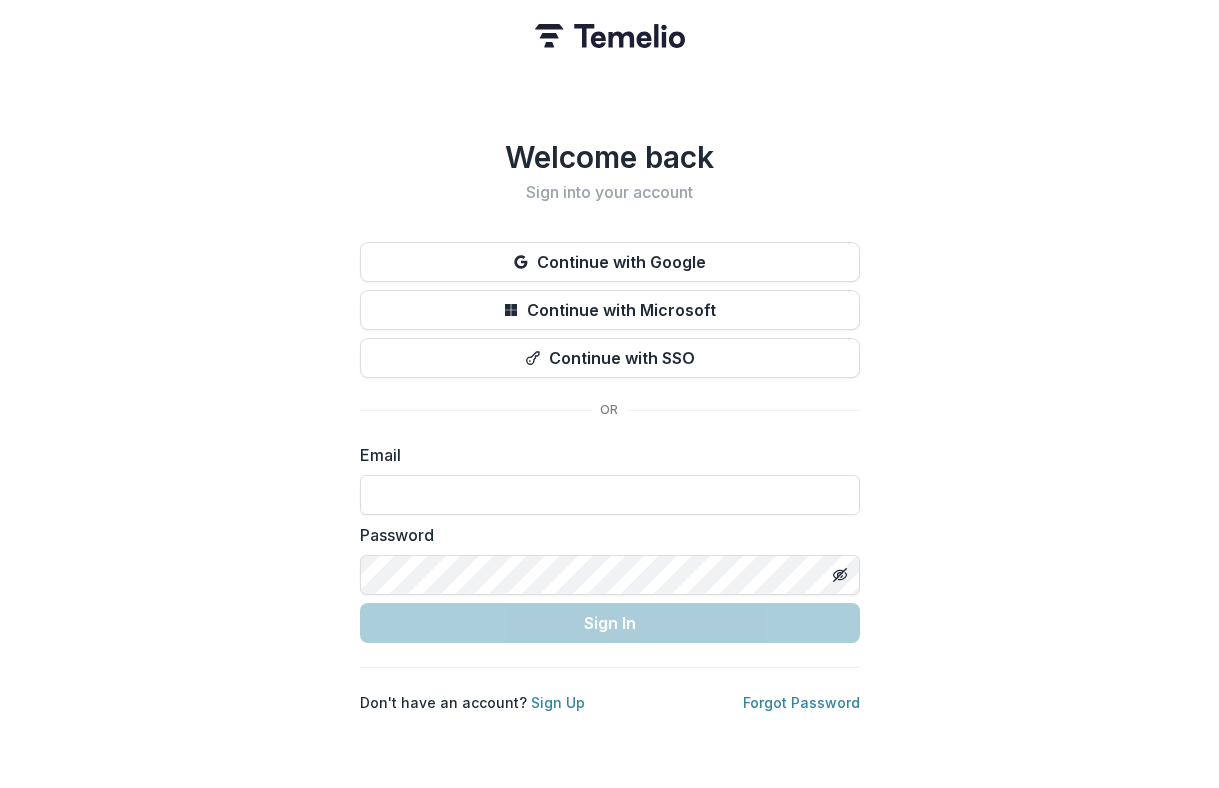 scroll, scrollTop: 0, scrollLeft: 0, axis: both 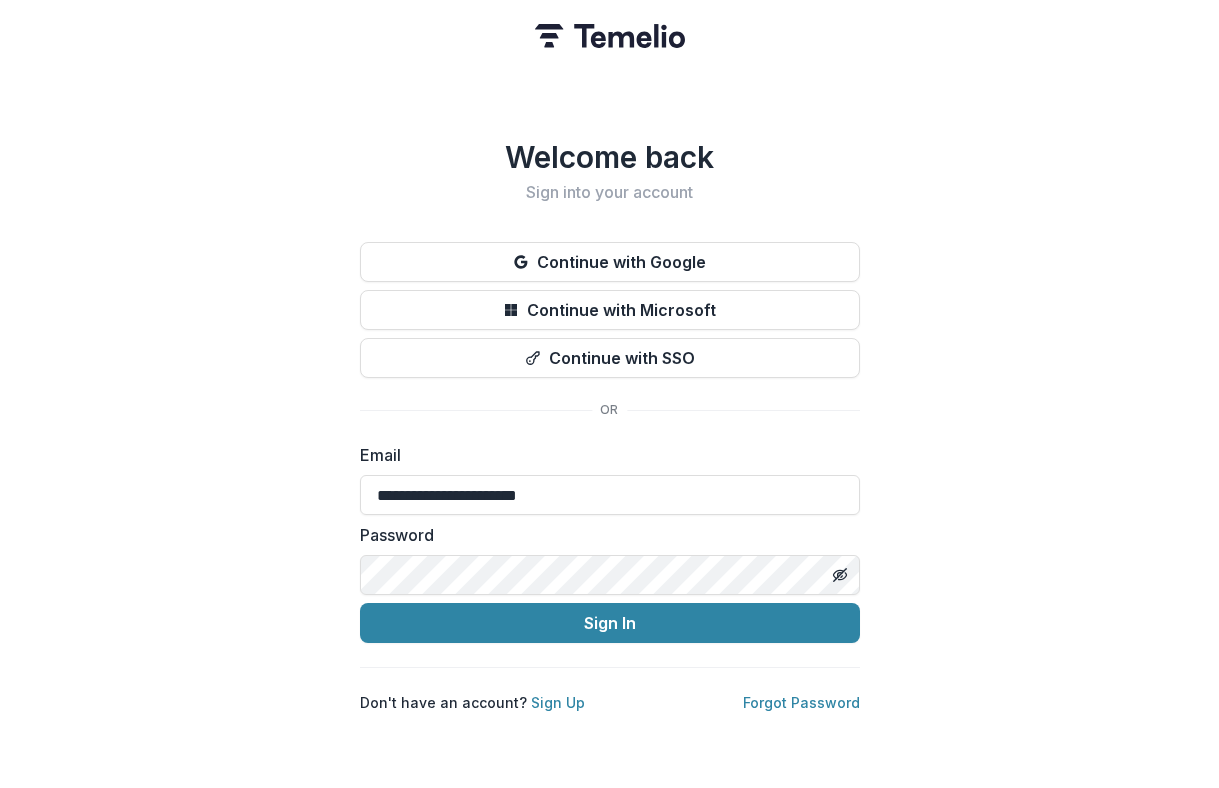 type on "**********" 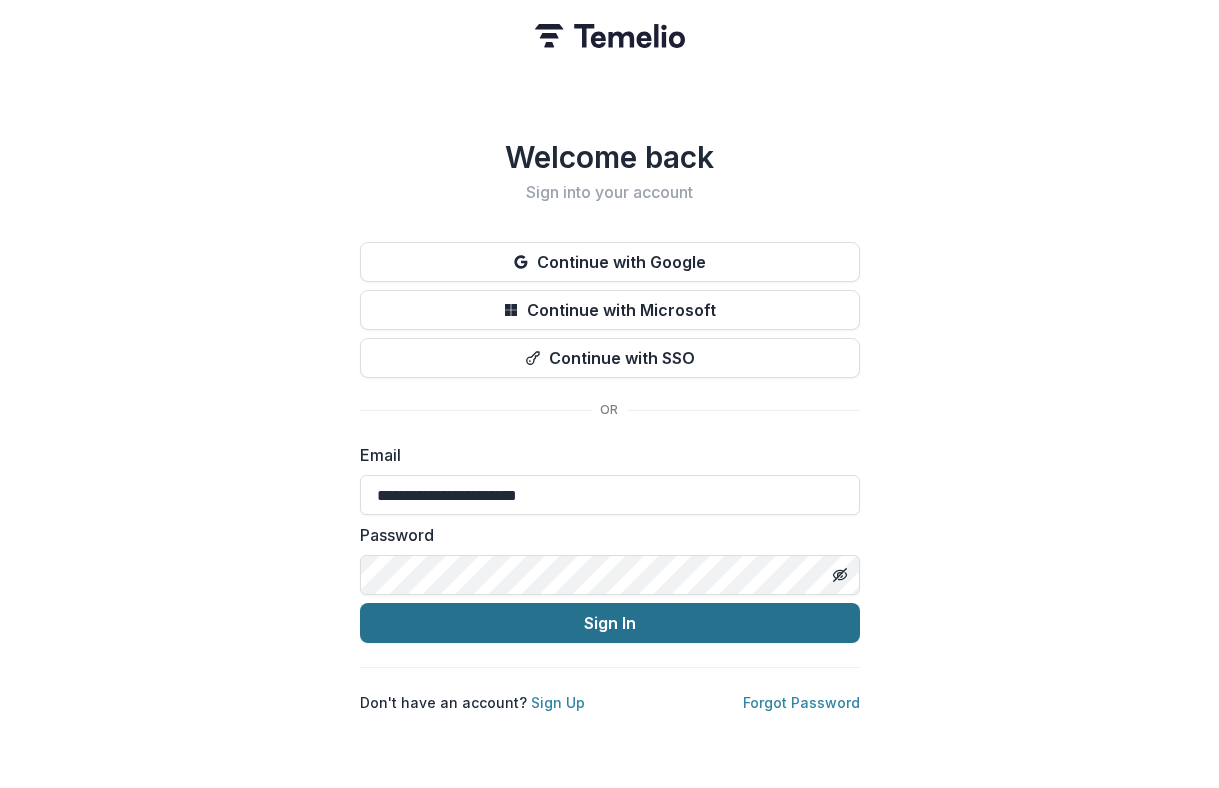 click on "Sign In" at bounding box center (610, 623) 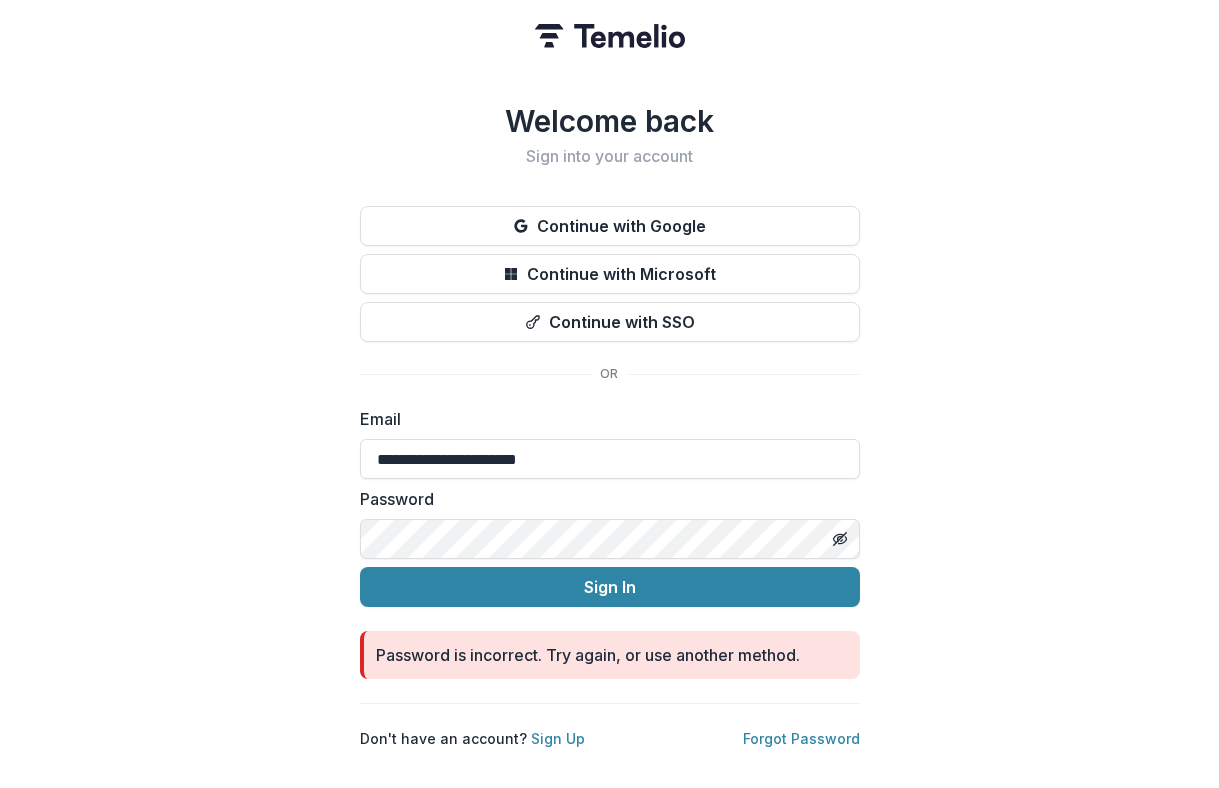 click on "**********" at bounding box center (609, 394) 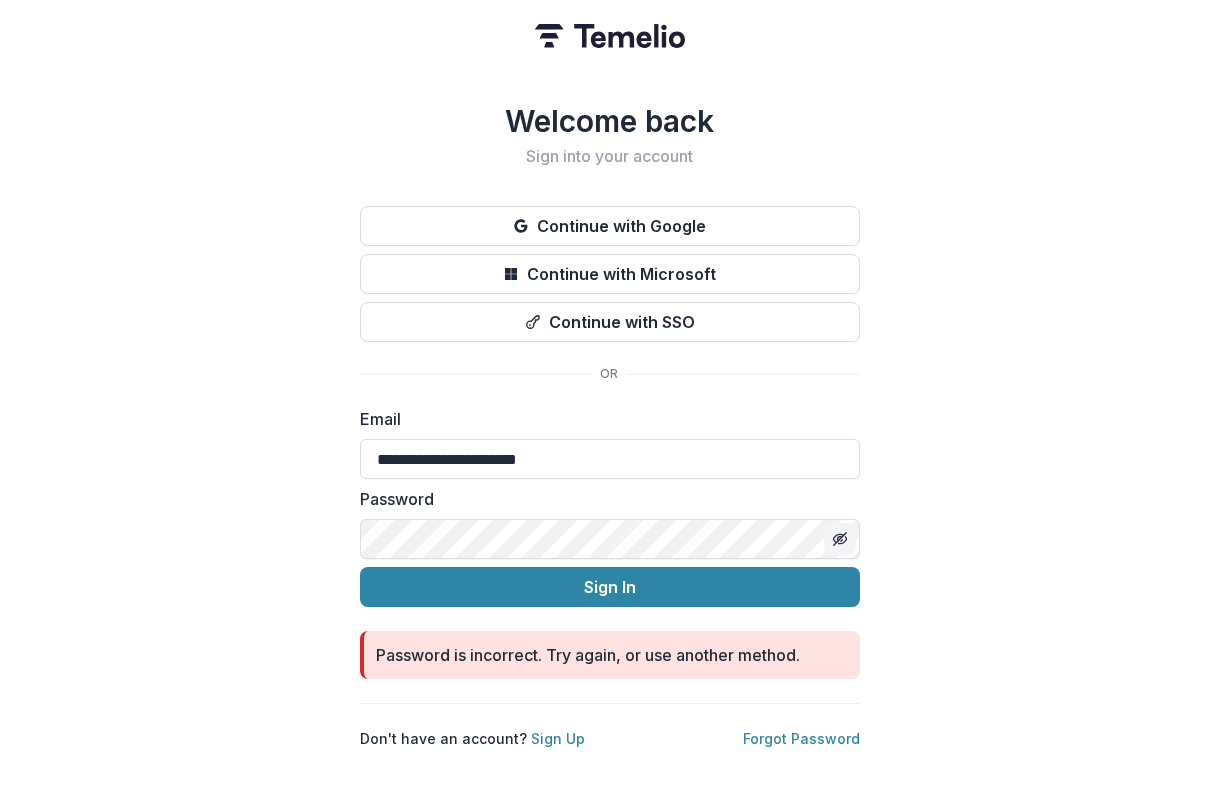 click 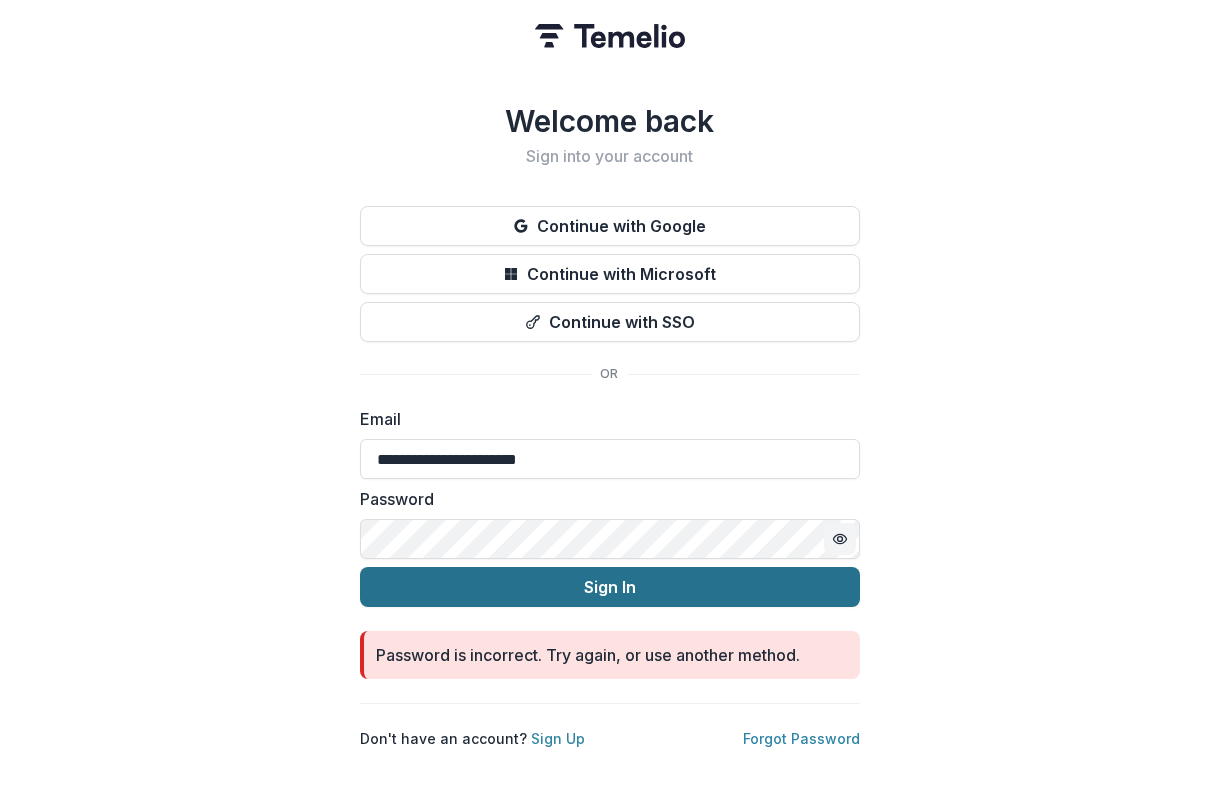 click on "Sign In" at bounding box center [610, 587] 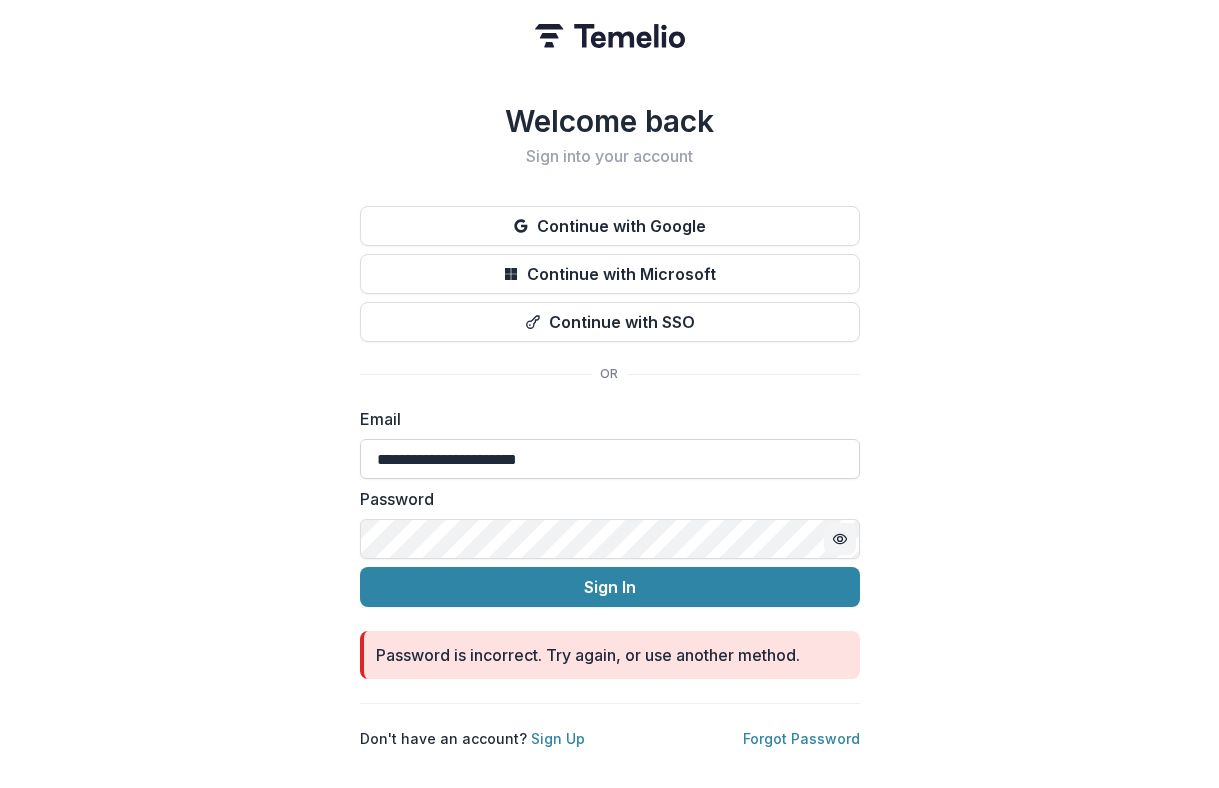 click on "**********" at bounding box center [610, 459] 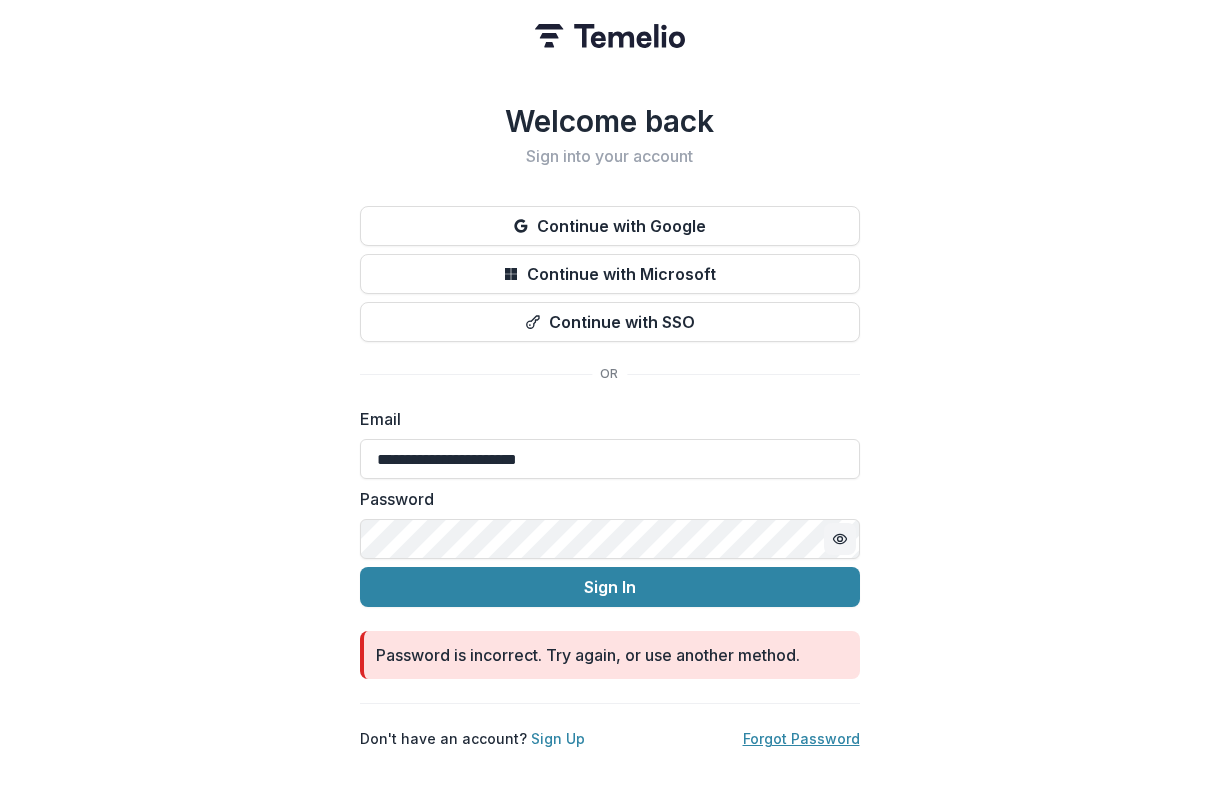 click on "Forgot Password" at bounding box center [801, 738] 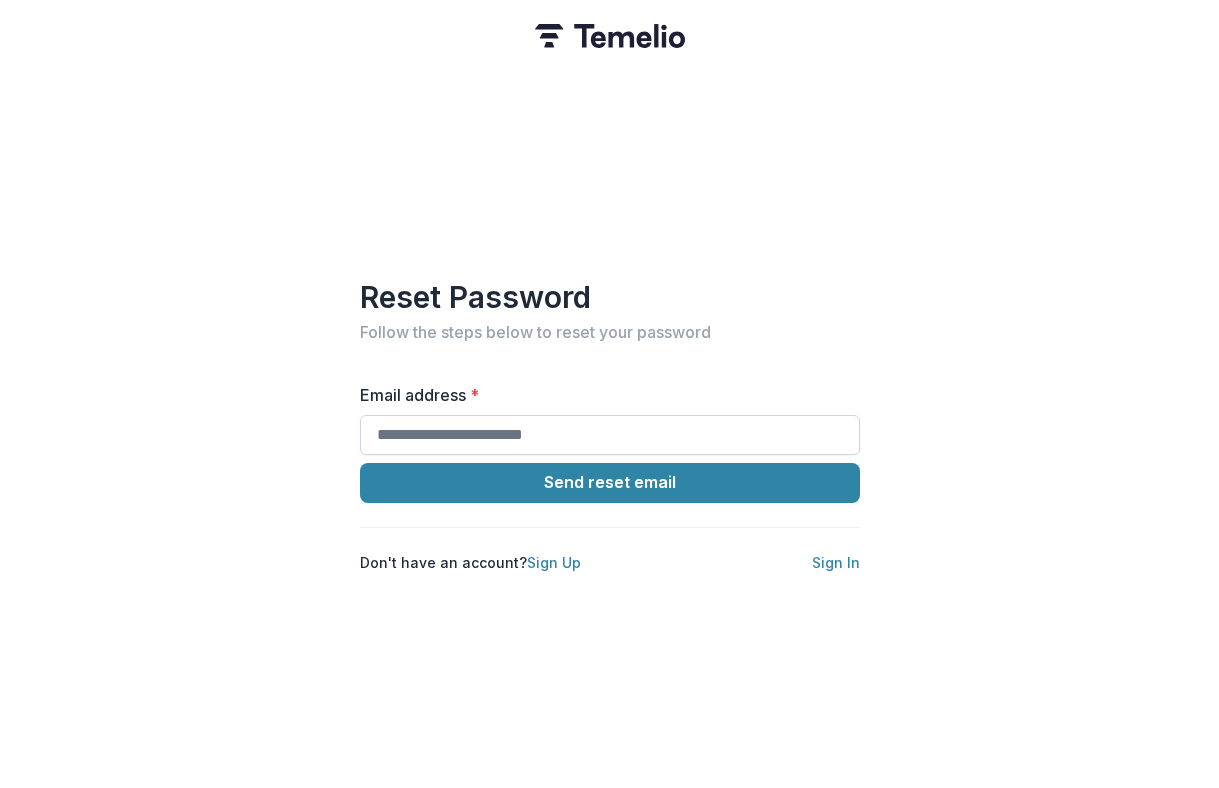 click on "Email address *" at bounding box center [610, 435] 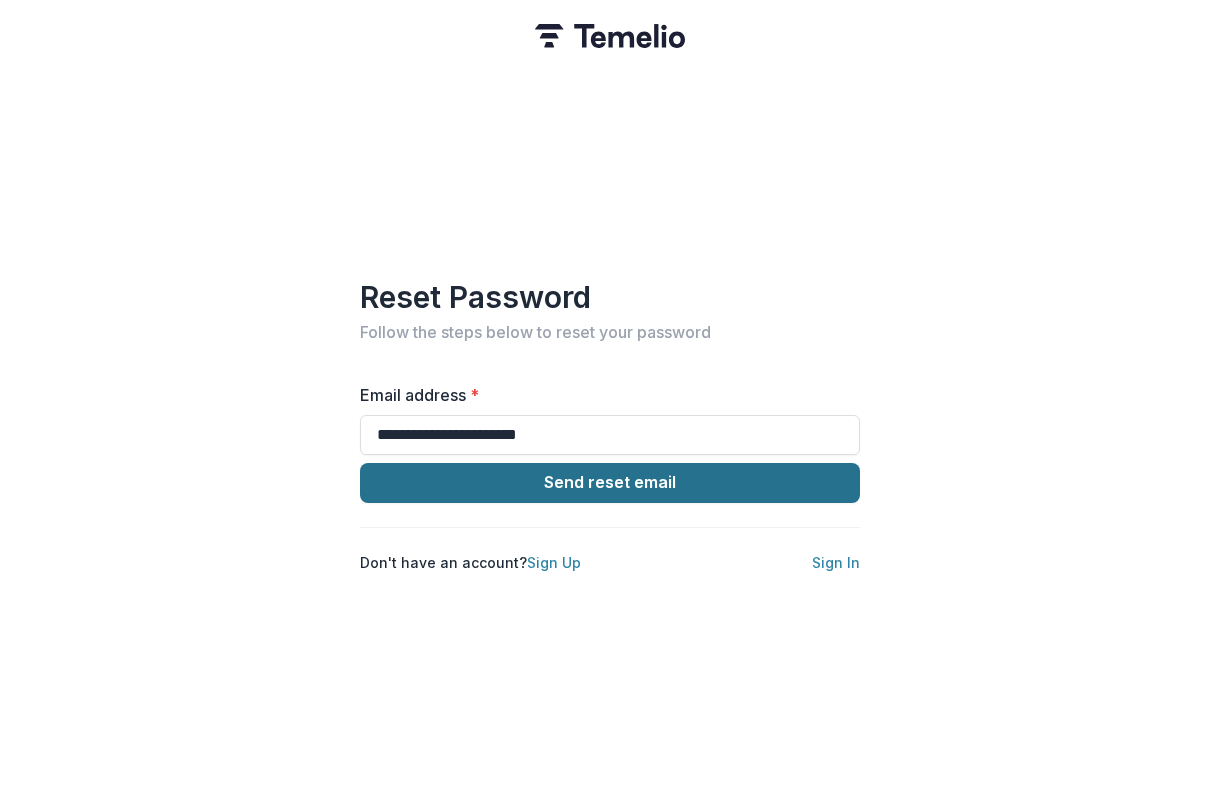 type on "**********" 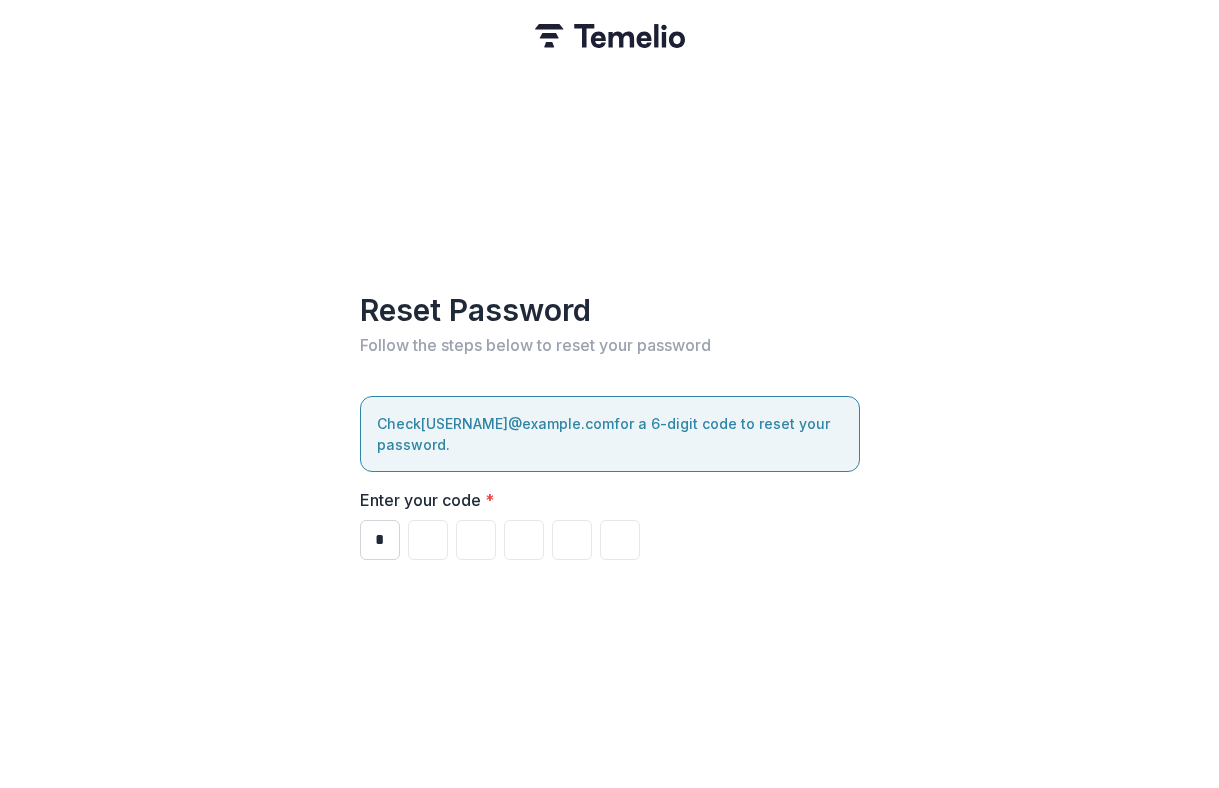 type on "*" 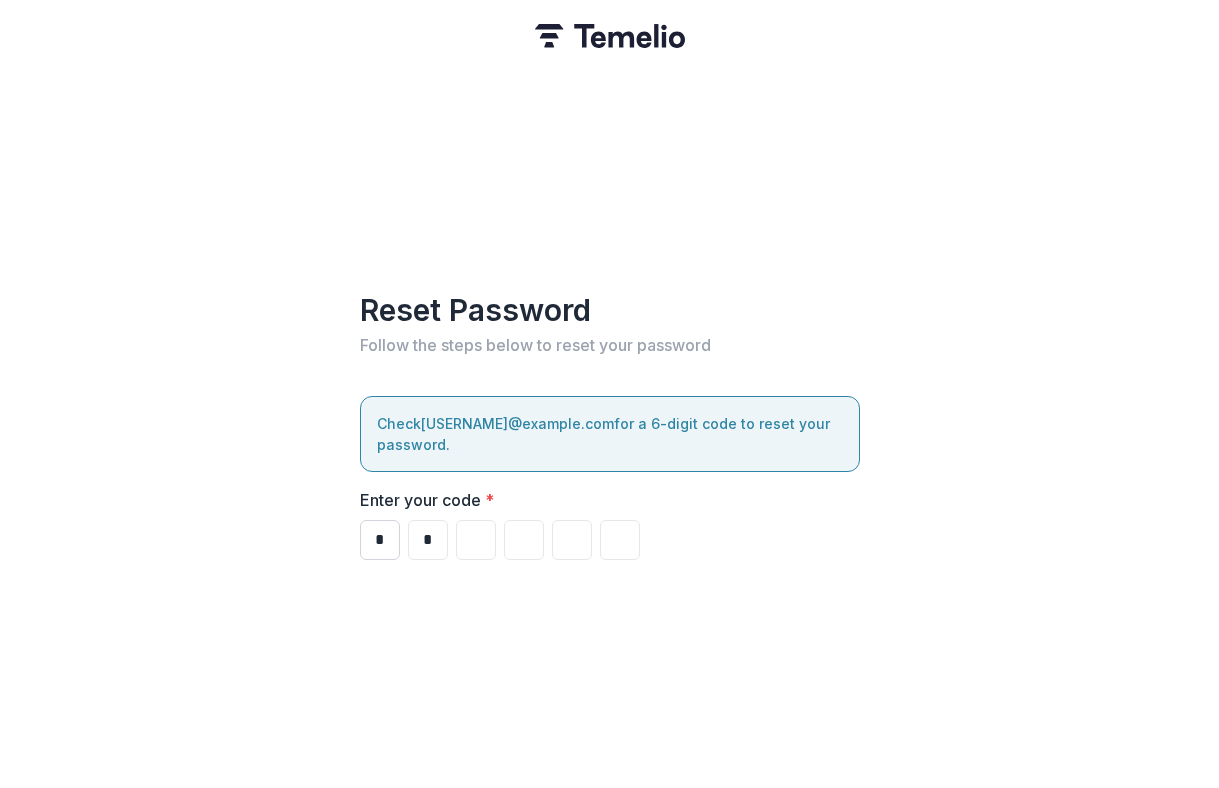 type on "*" 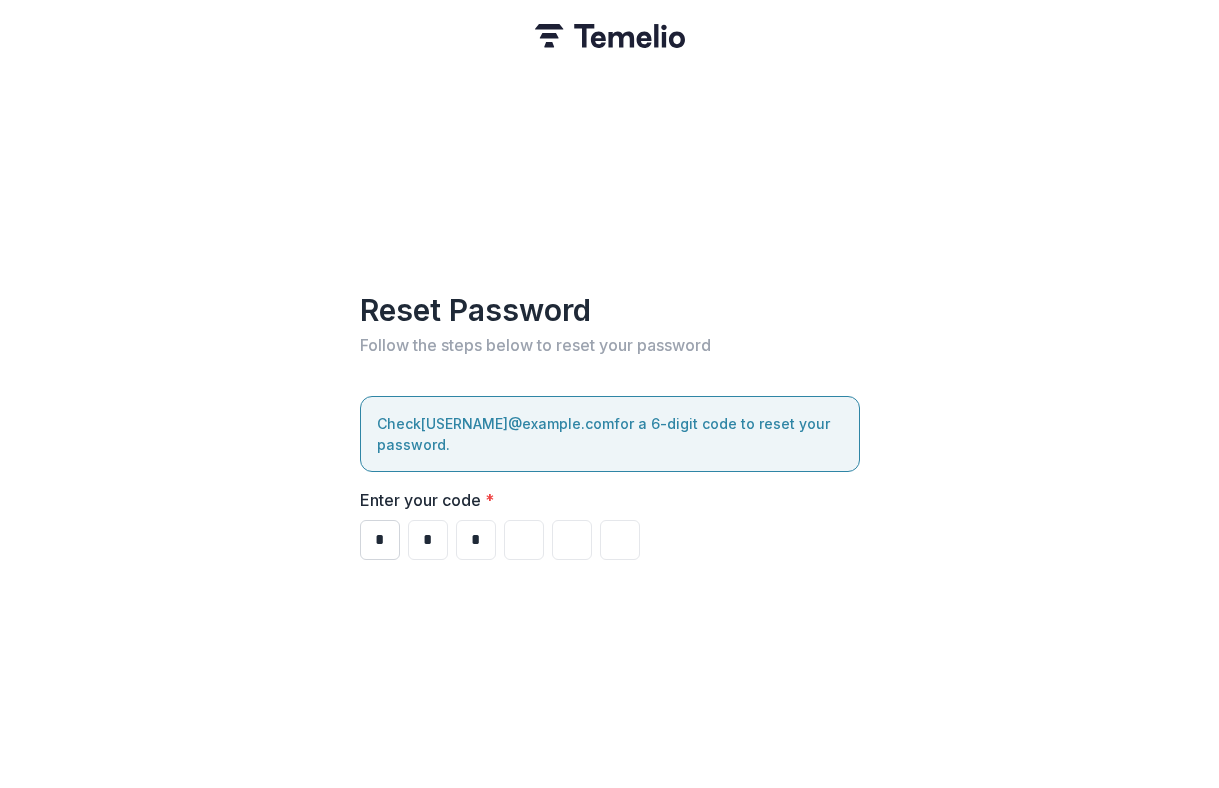 type on "*" 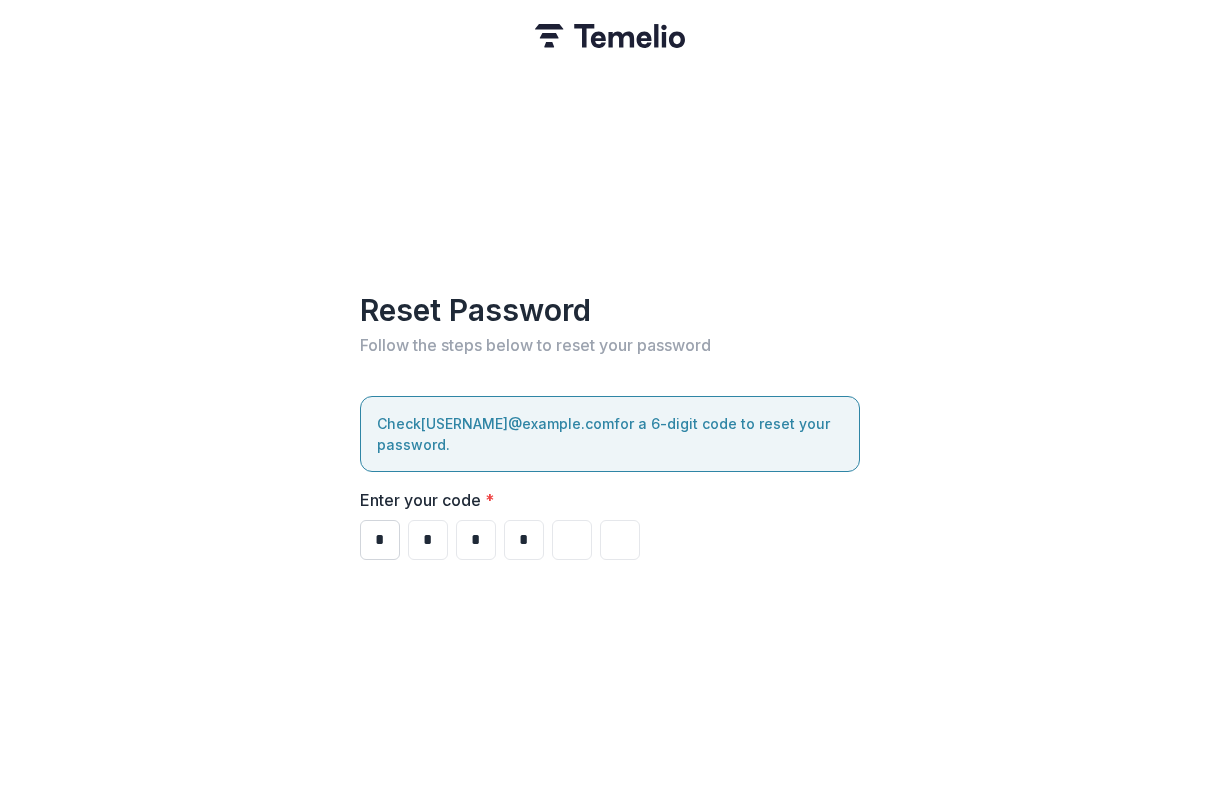 type on "*" 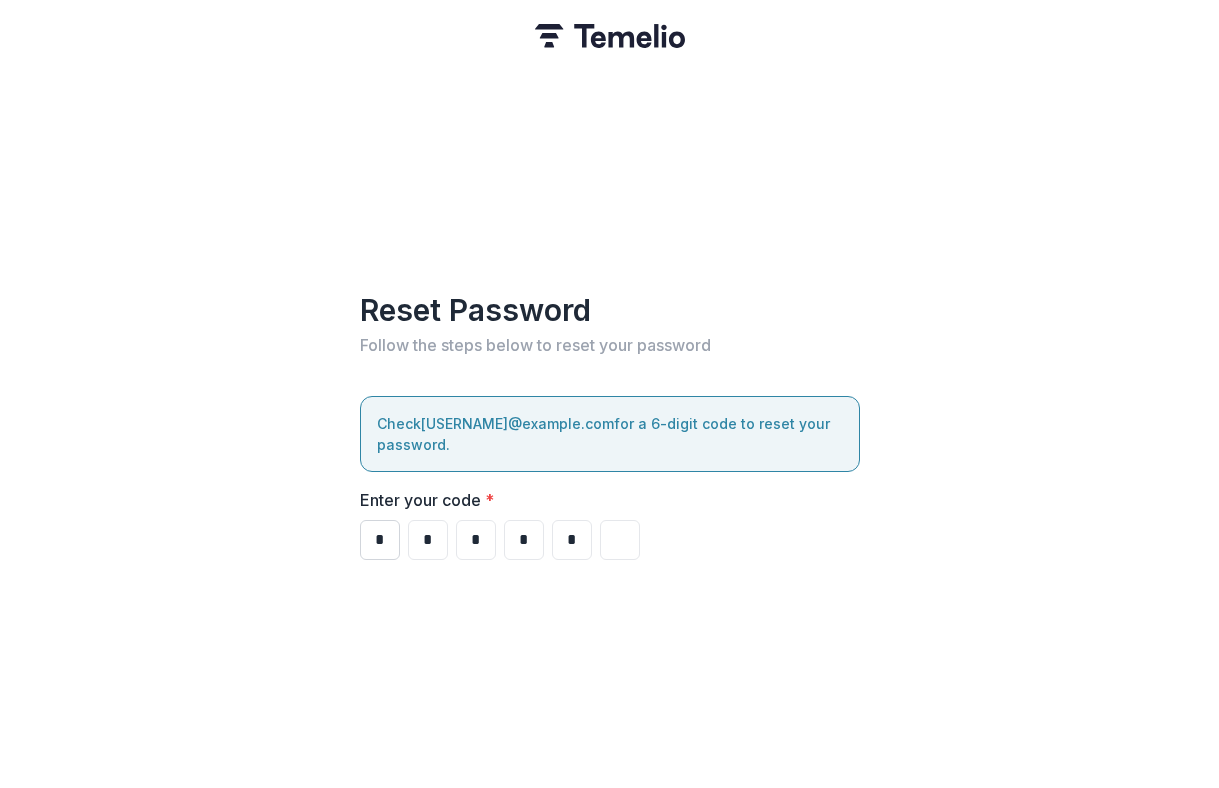 type on "*" 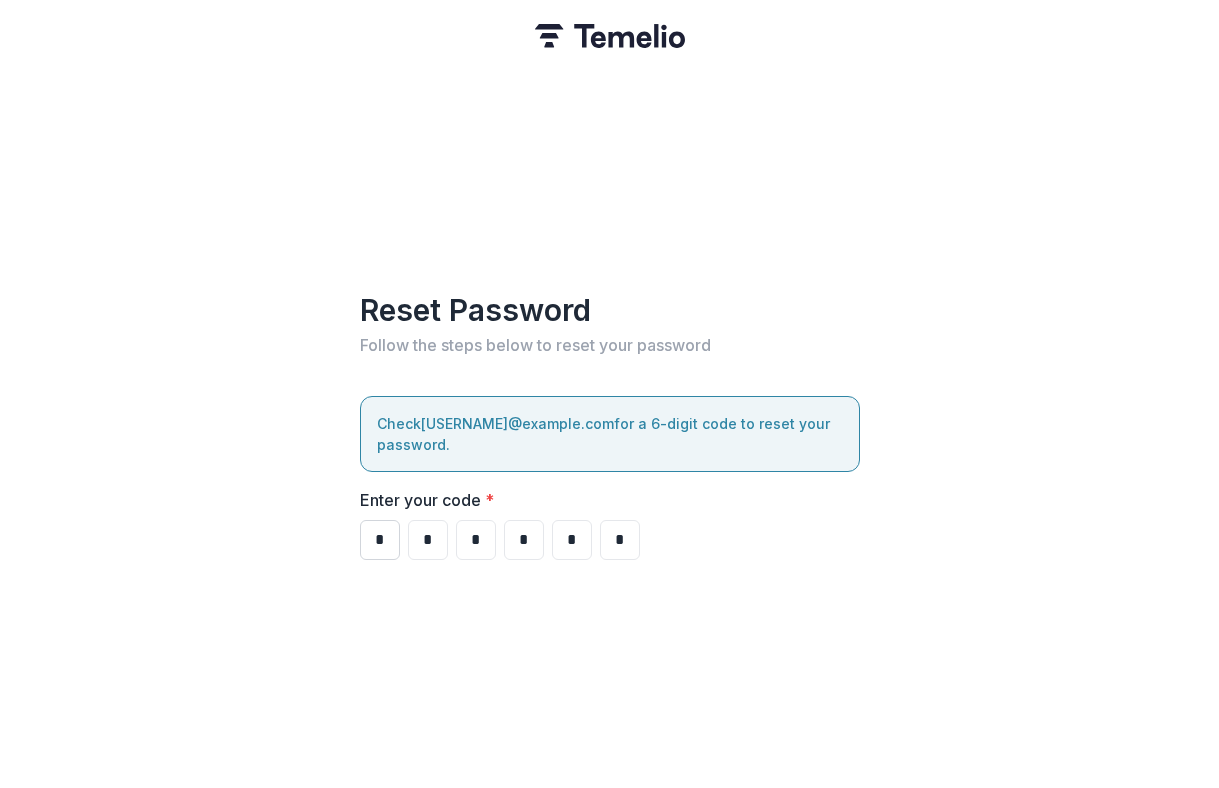 type on "*" 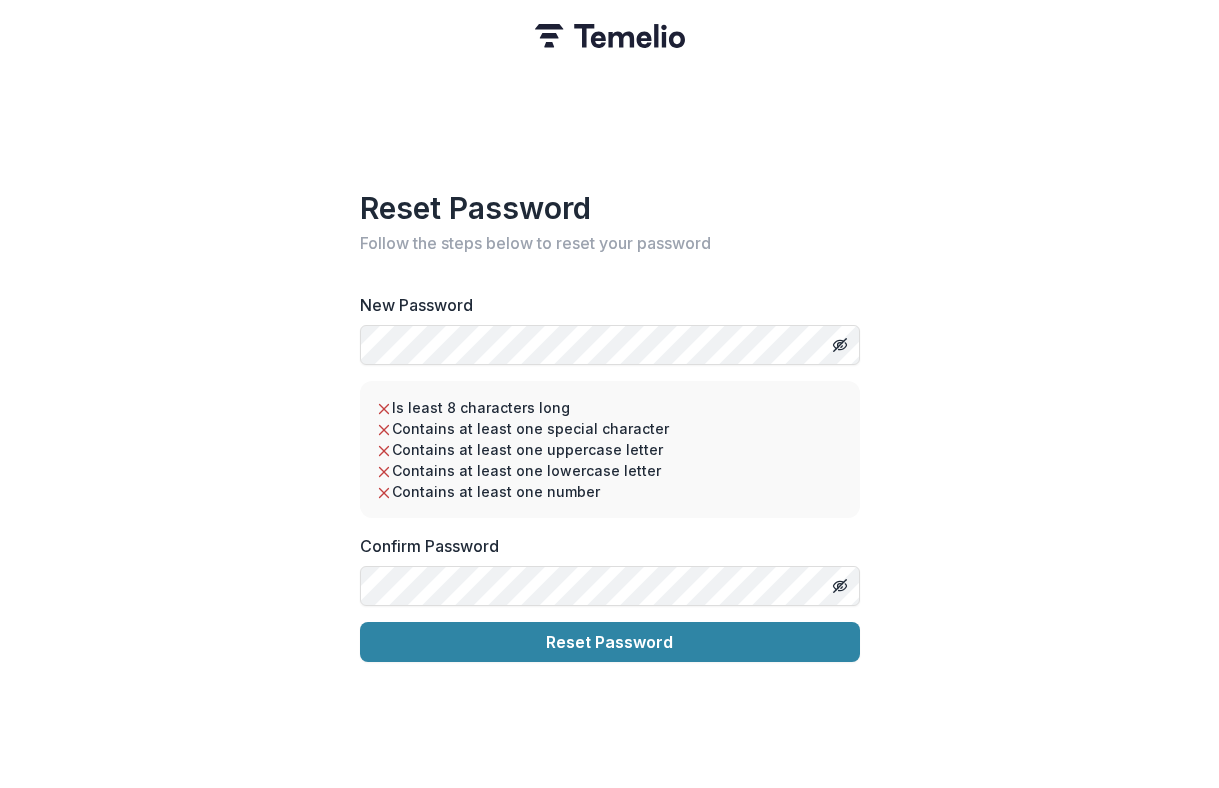 click on "New Password" at bounding box center (610, 329) 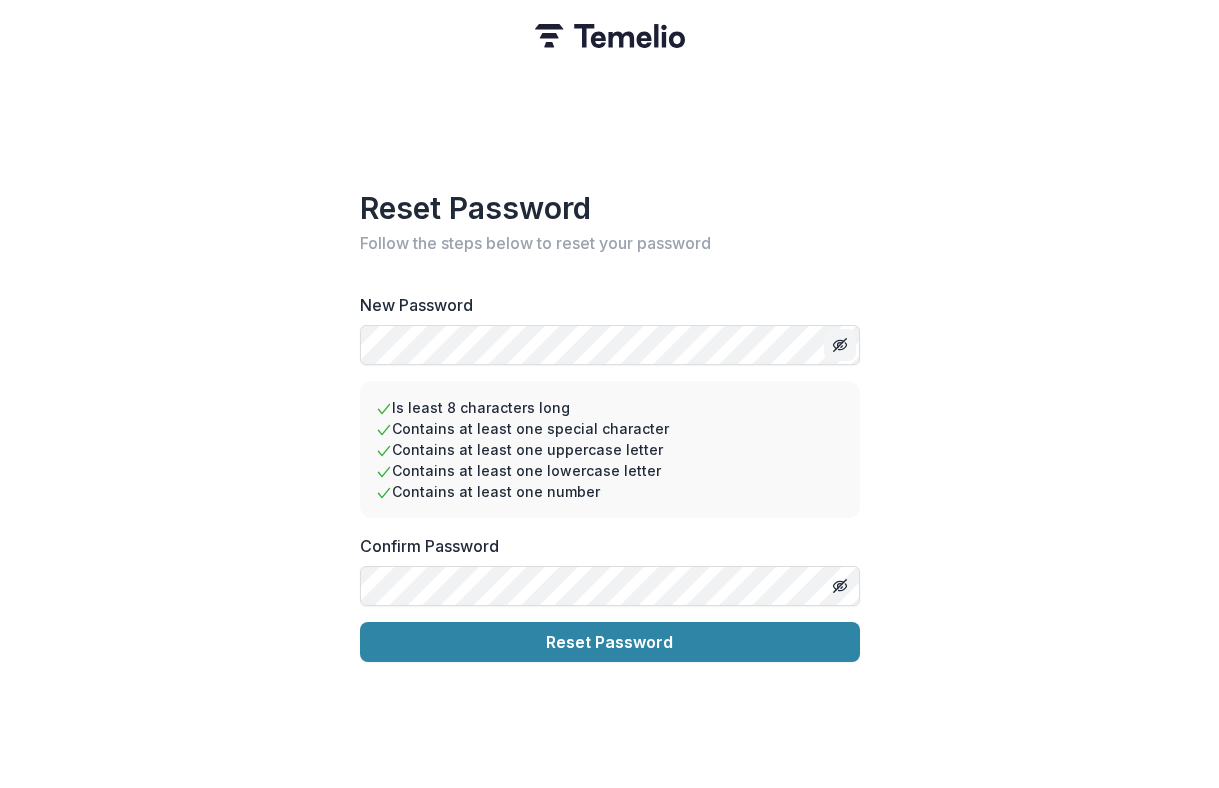 click 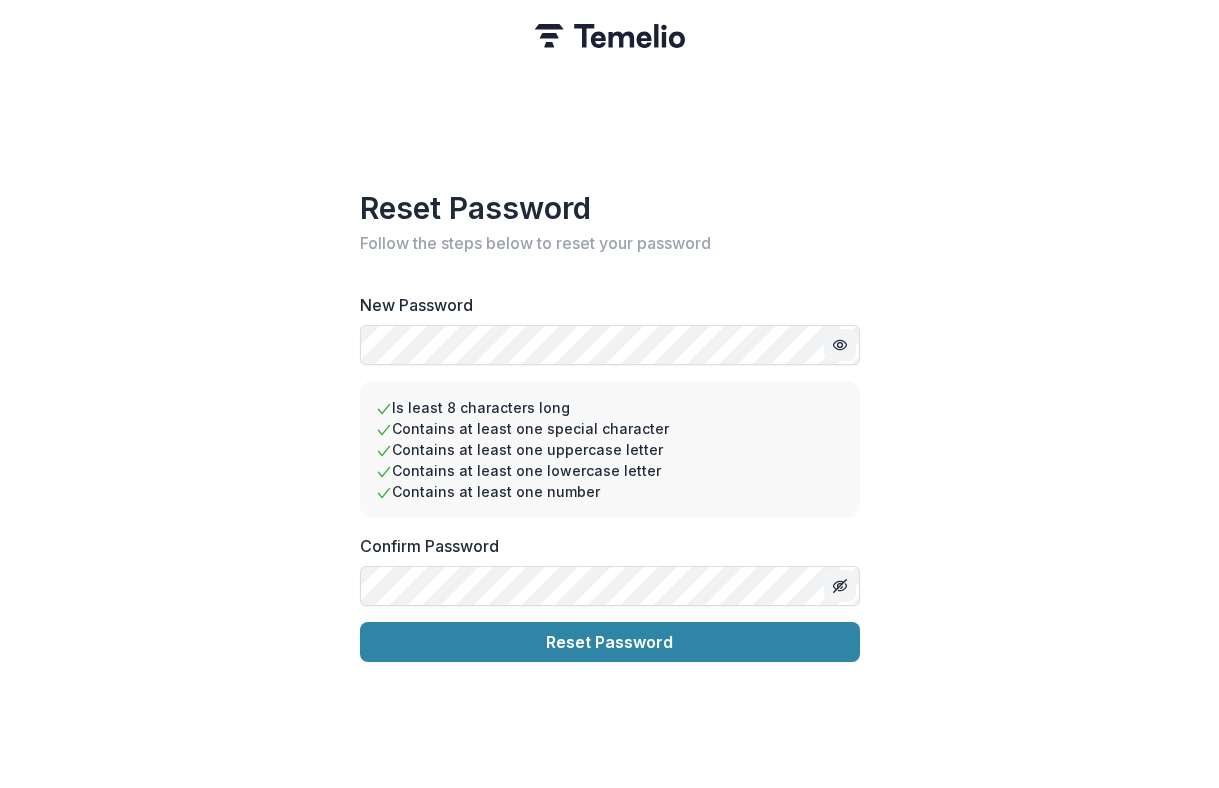 click 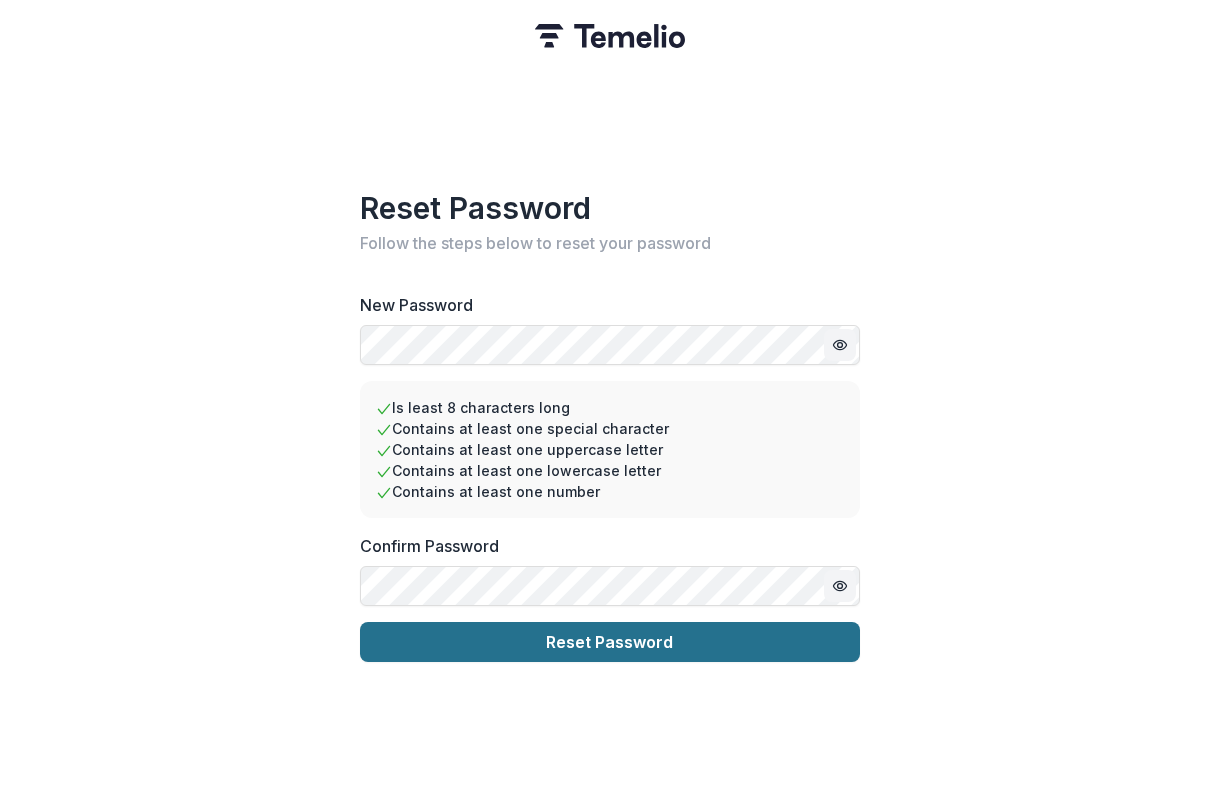 click on "Reset Password" at bounding box center (610, 642) 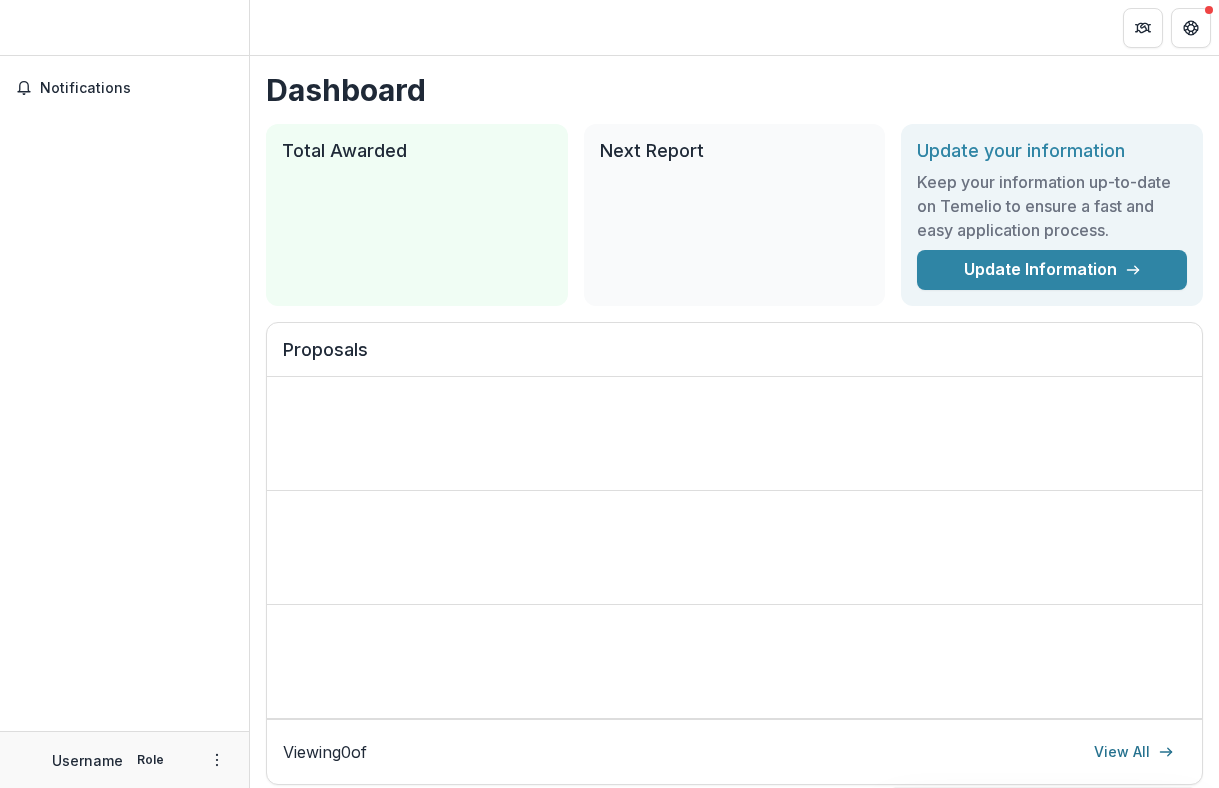 scroll, scrollTop: 0, scrollLeft: 0, axis: both 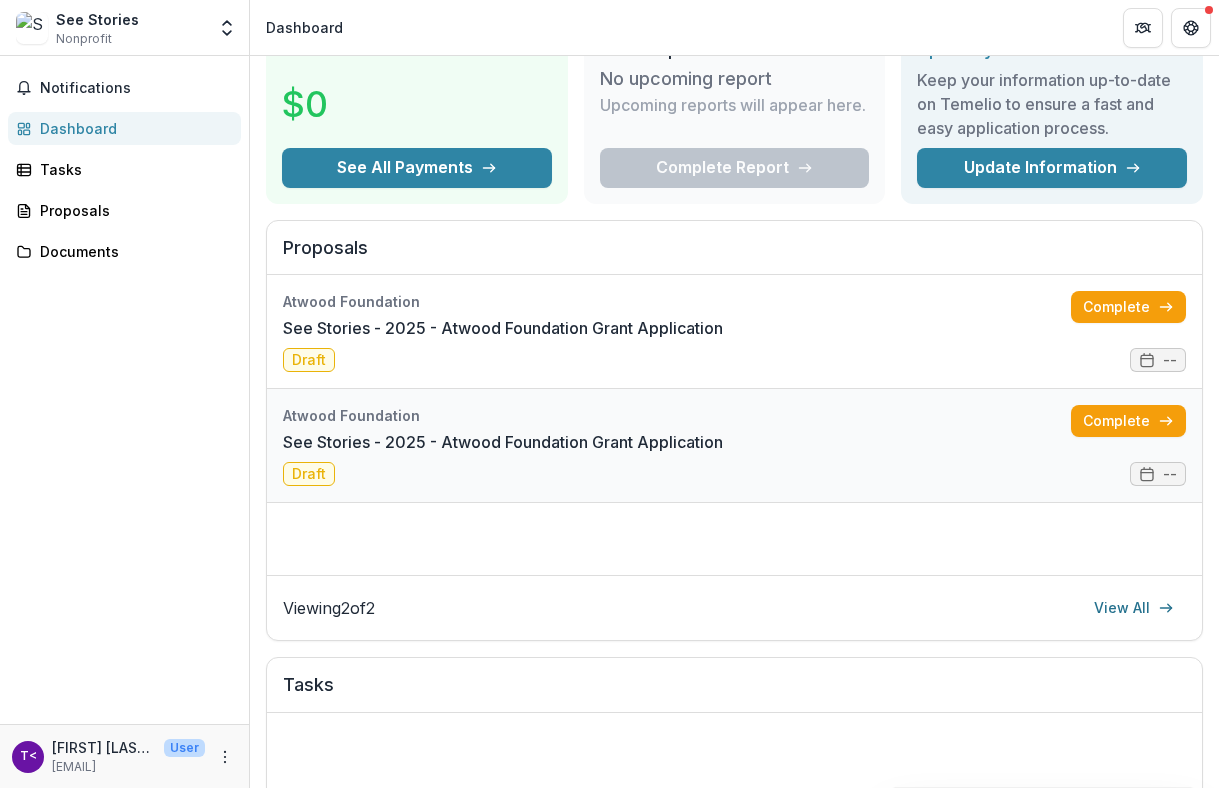 click on "See Stories - 2025 - Atwood Foundation Grant Application" at bounding box center (503, 442) 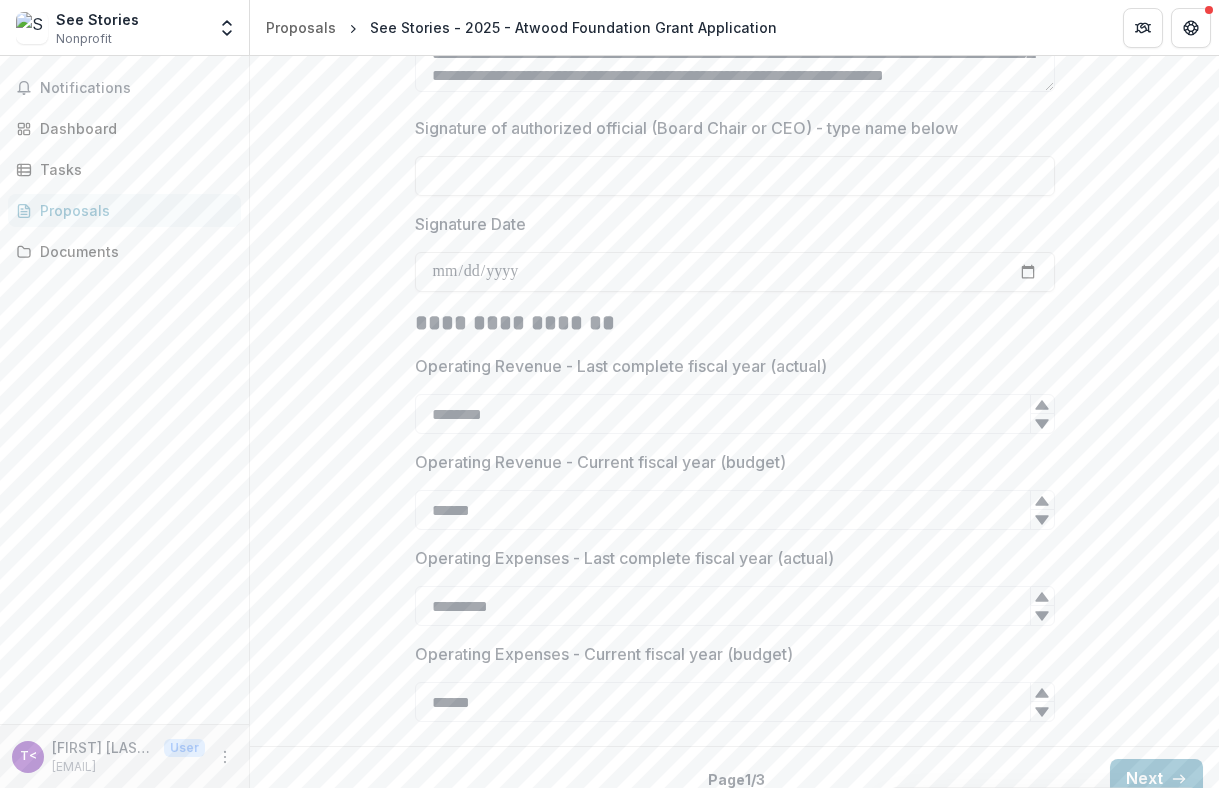 scroll, scrollTop: 2658, scrollLeft: 0, axis: vertical 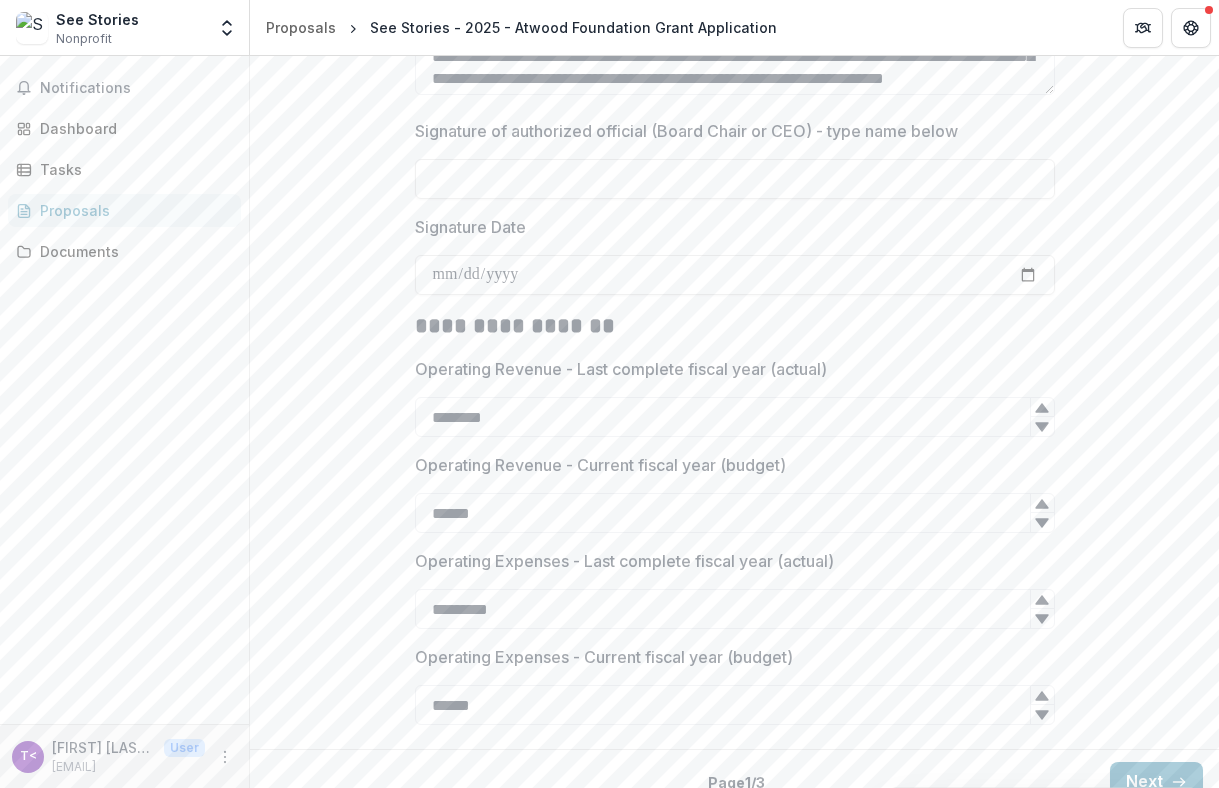 click at bounding box center (735, 155) 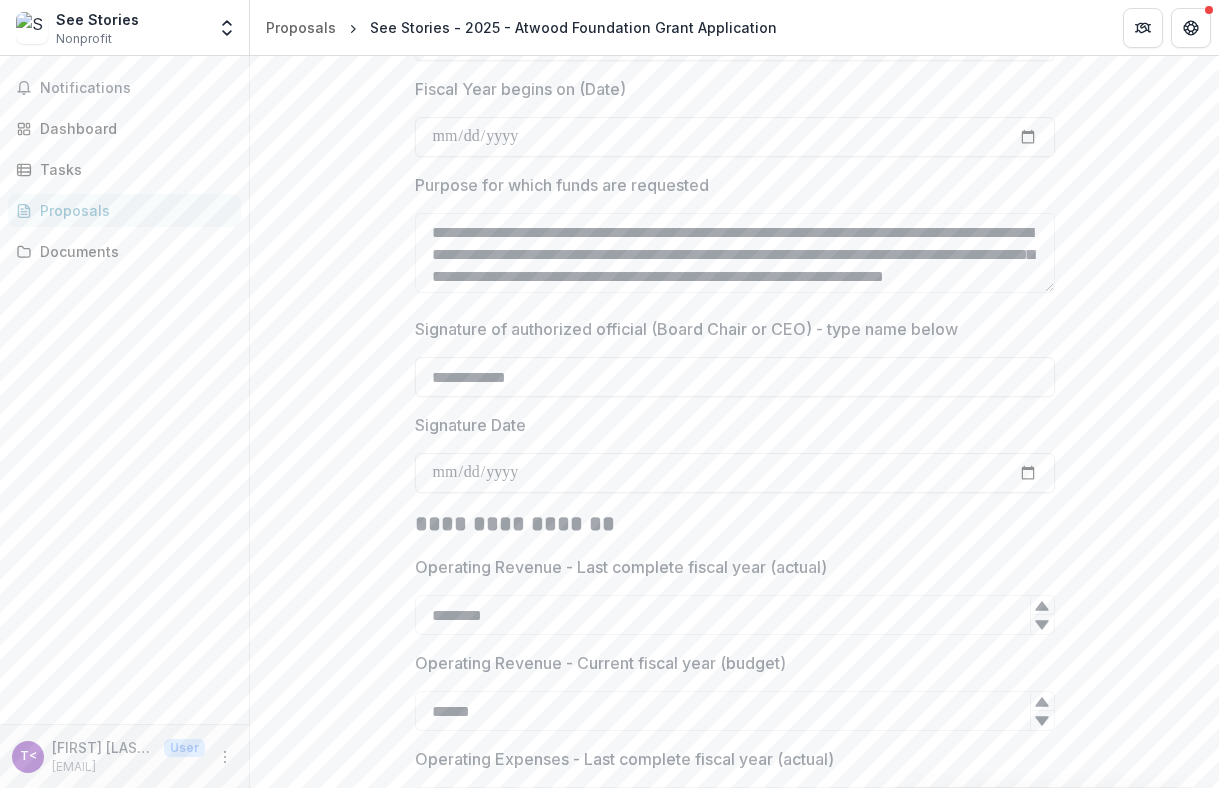scroll, scrollTop: 2544, scrollLeft: 0, axis: vertical 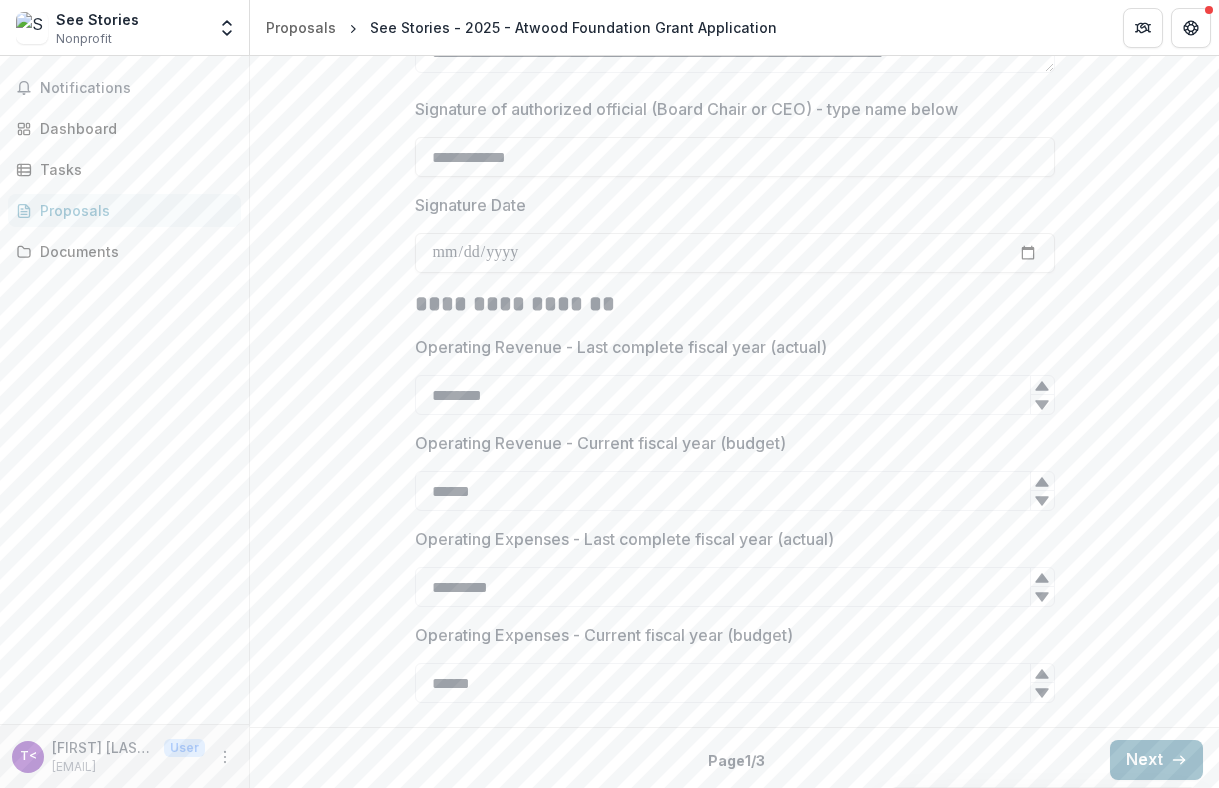 type on "**********" 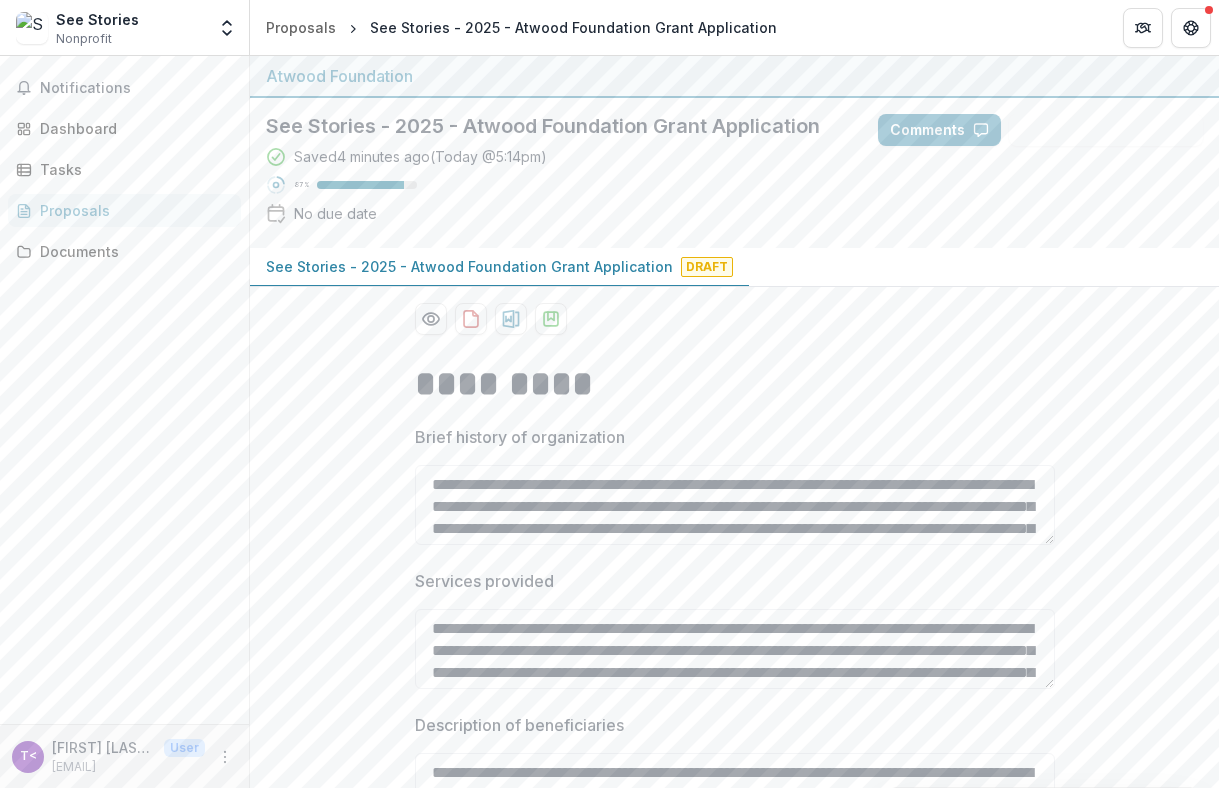 scroll, scrollTop: 0, scrollLeft: 0, axis: both 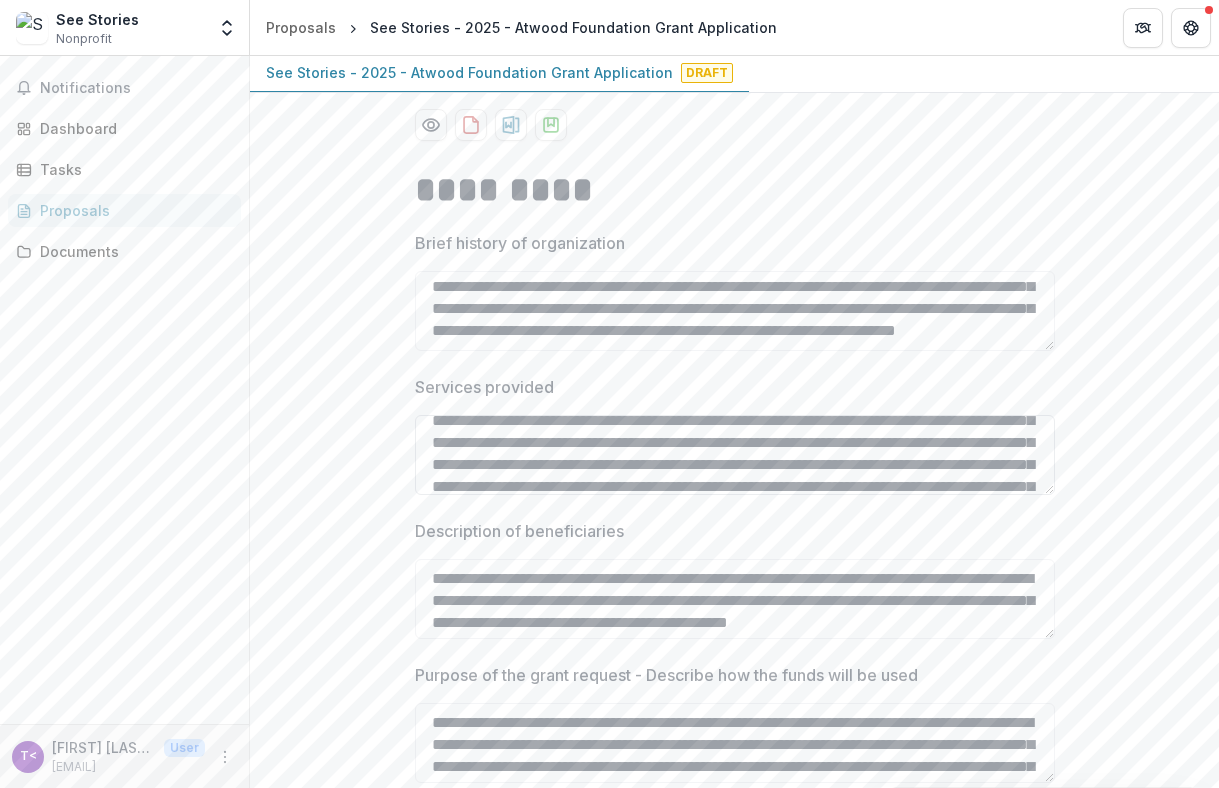click on "Services provided" at bounding box center [735, 455] 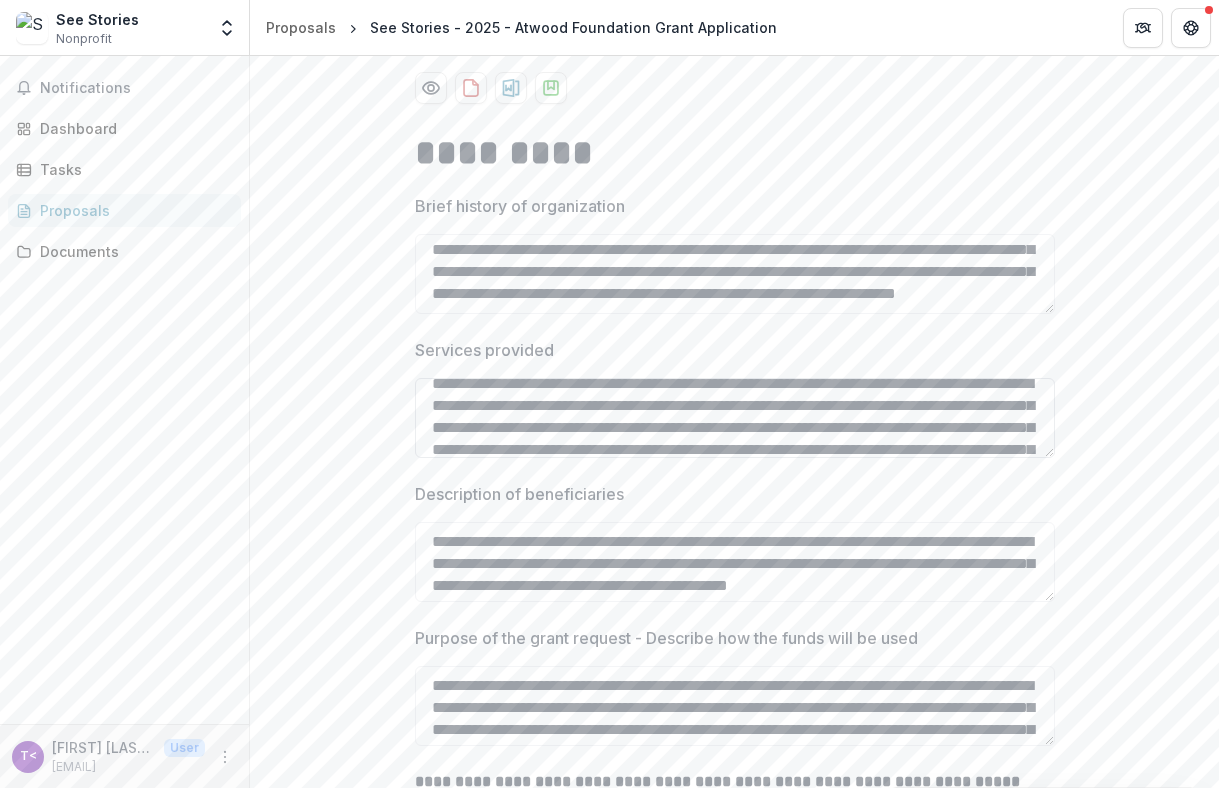 scroll, scrollTop: 234, scrollLeft: 0, axis: vertical 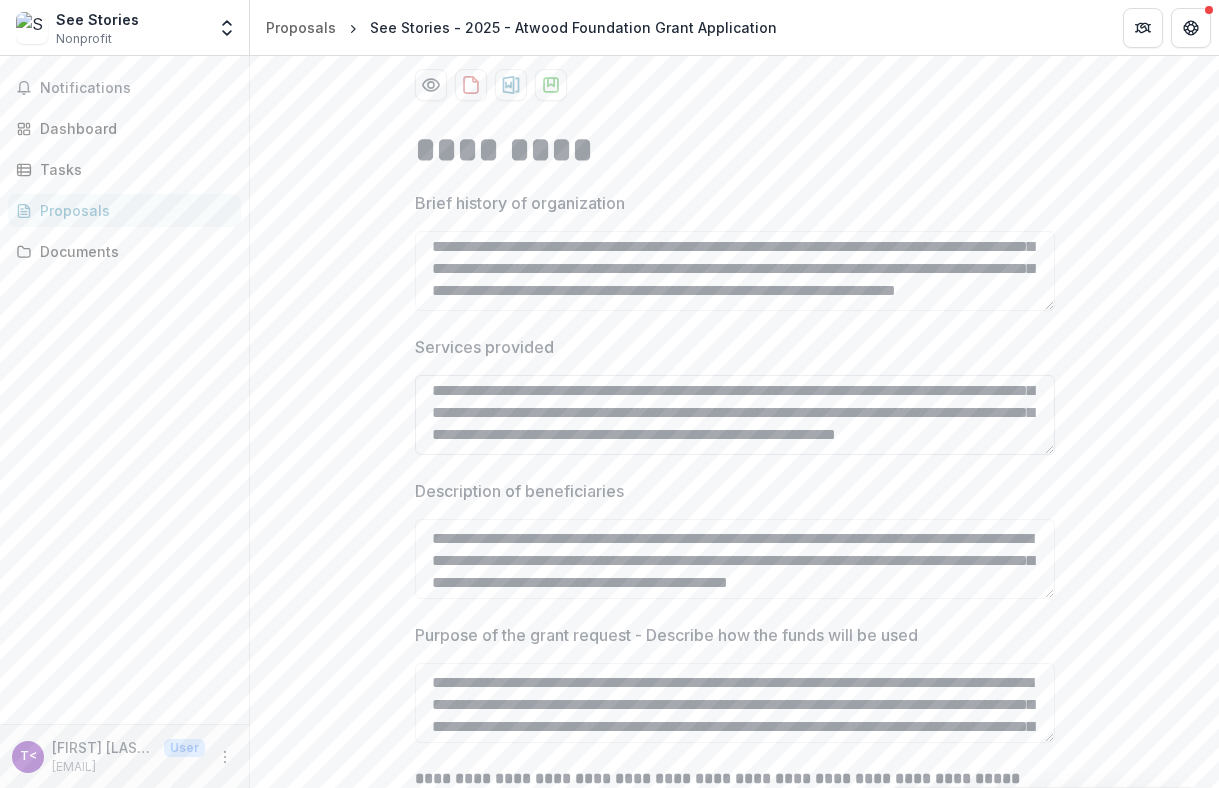 click on "Services provided" at bounding box center [735, 415] 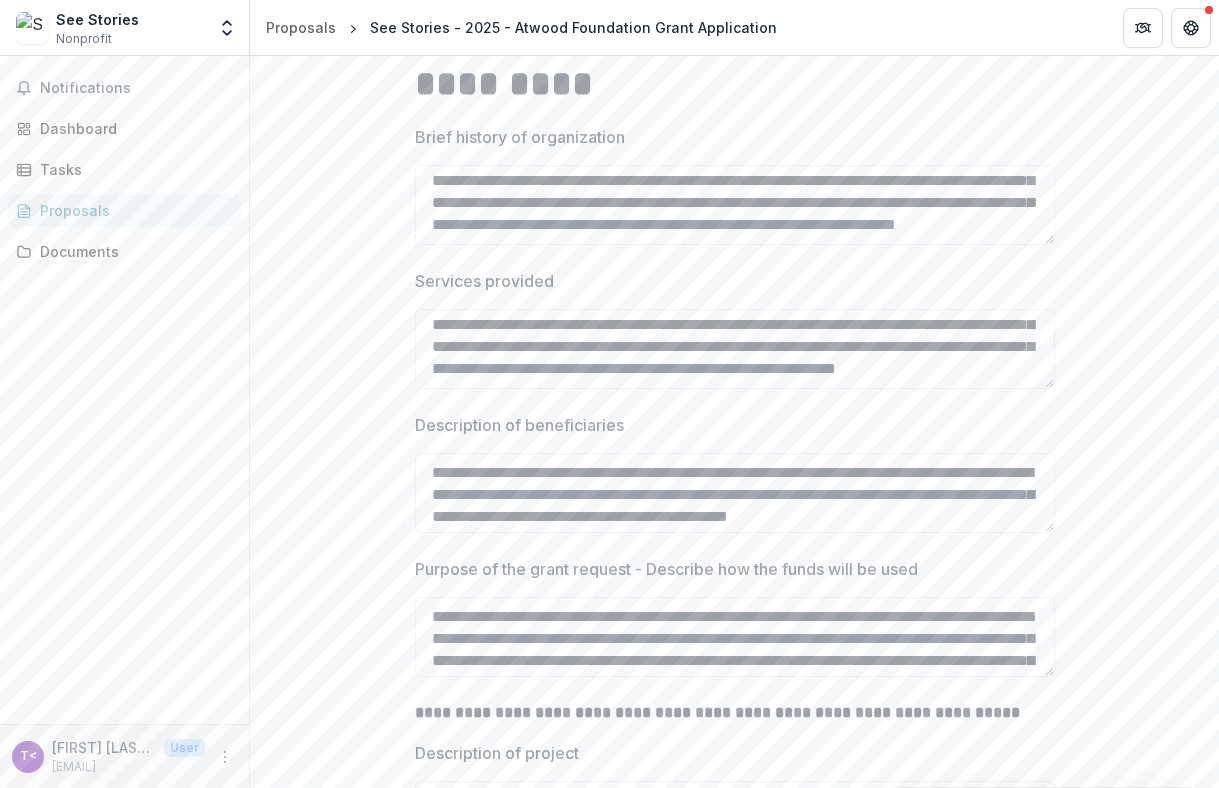 scroll, scrollTop: 322, scrollLeft: 0, axis: vertical 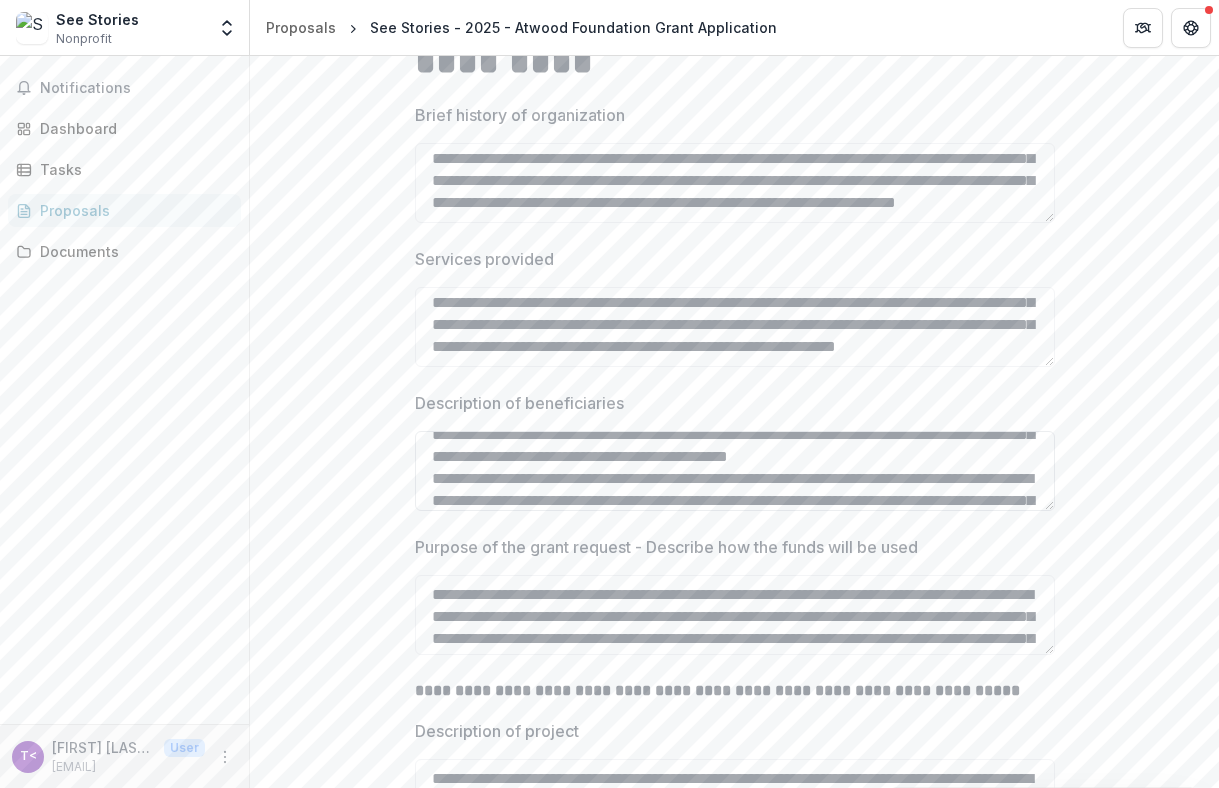type on "**********" 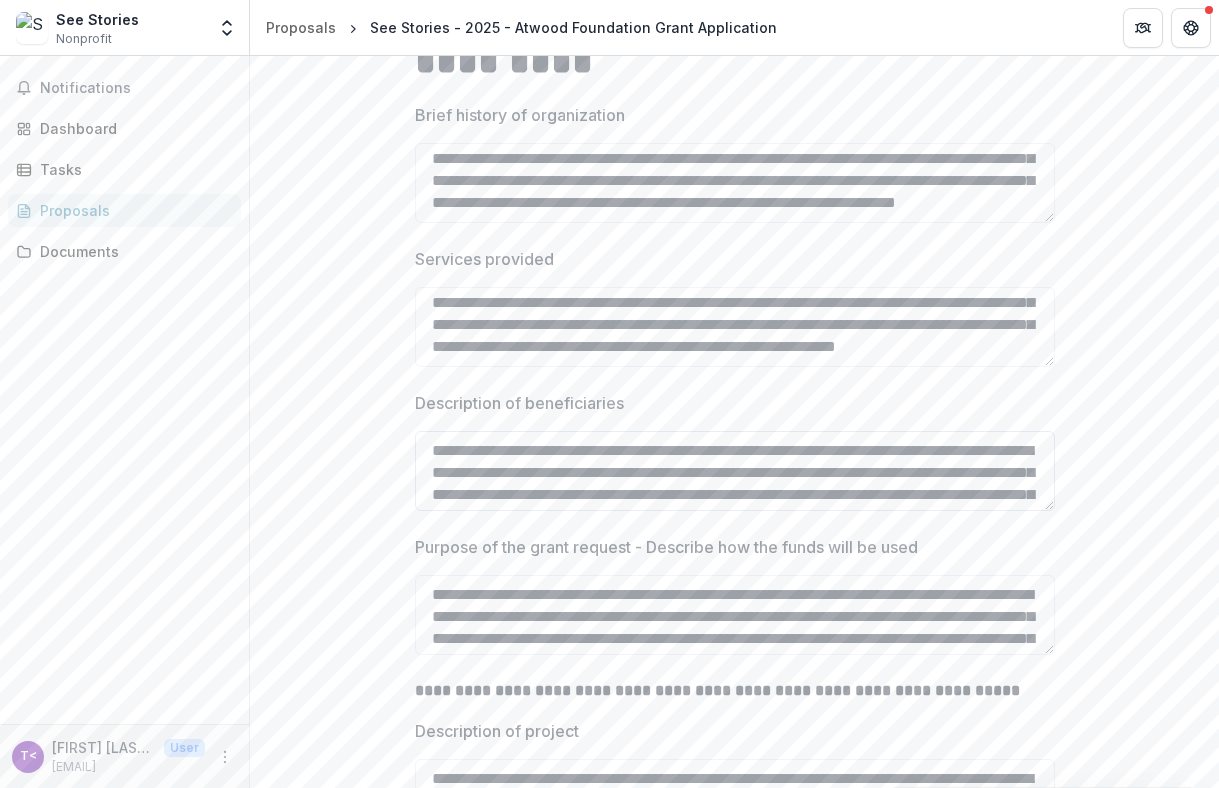 scroll, scrollTop: 89, scrollLeft: 0, axis: vertical 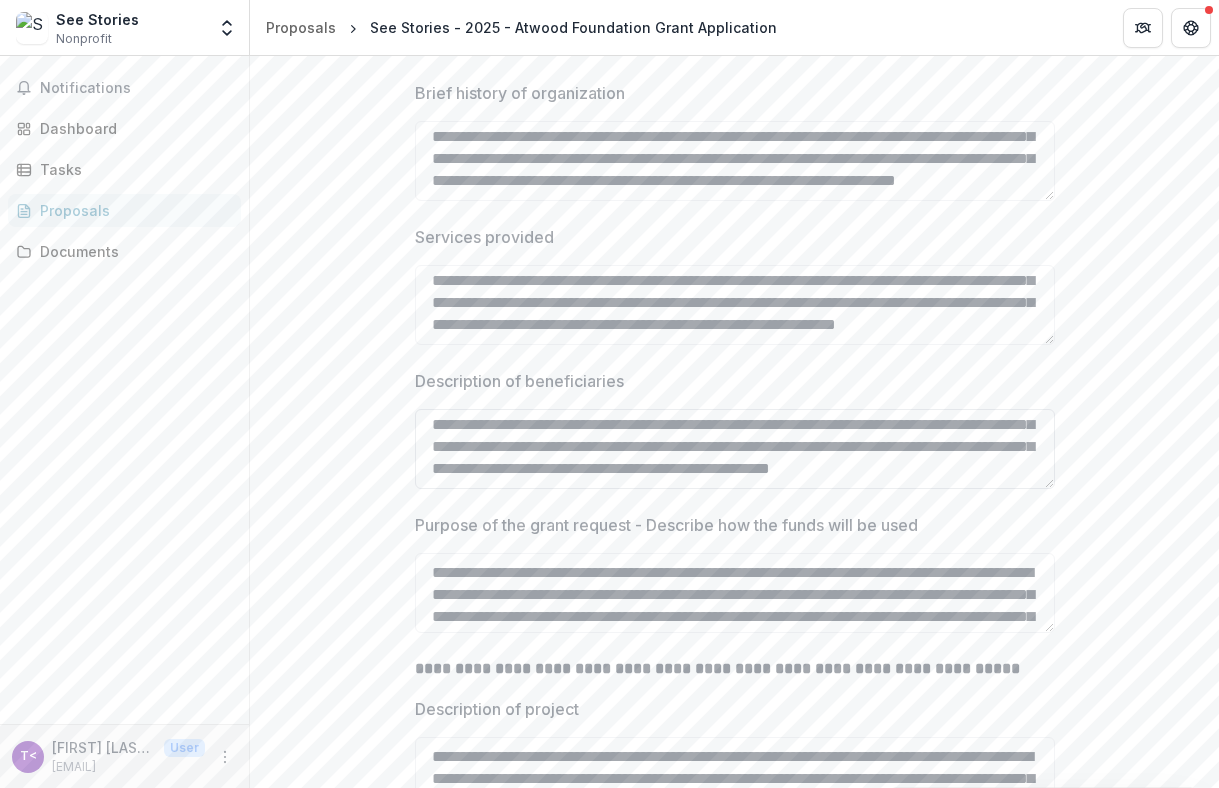 click on "**********" at bounding box center (735, 449) 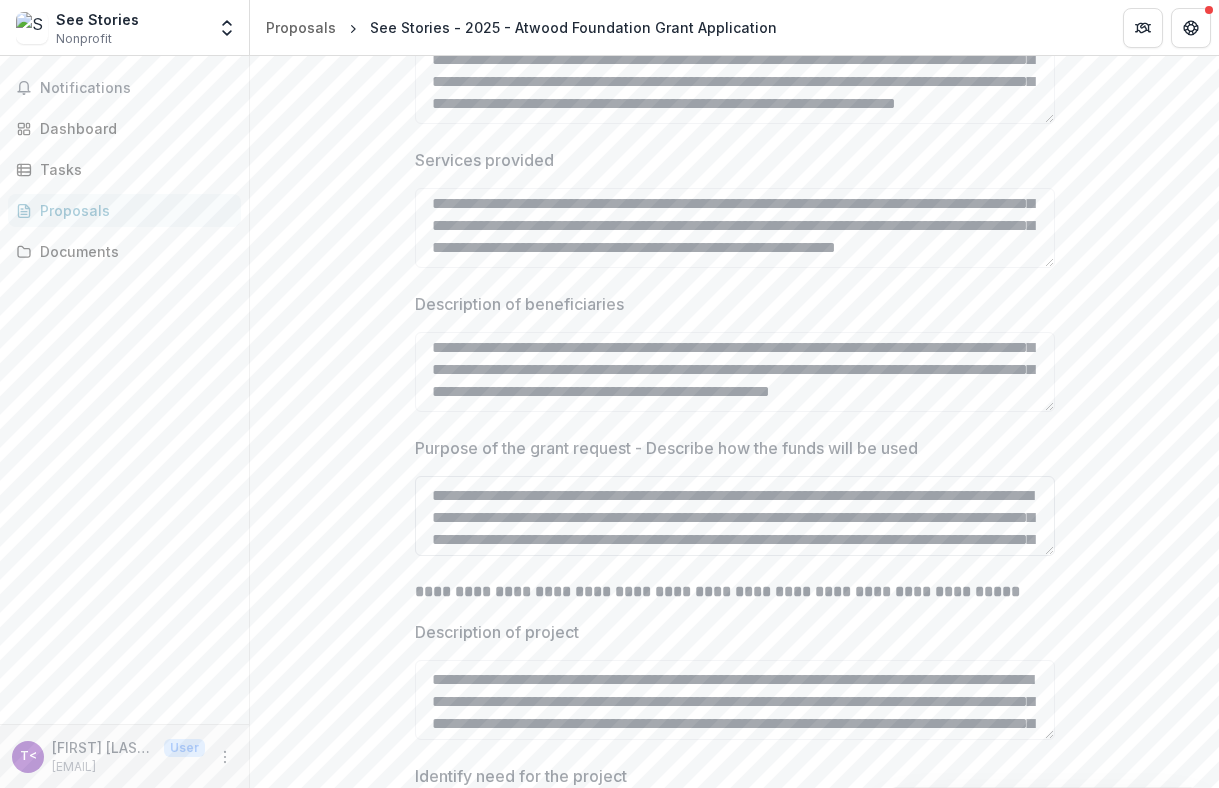 scroll, scrollTop: 420, scrollLeft: 0, axis: vertical 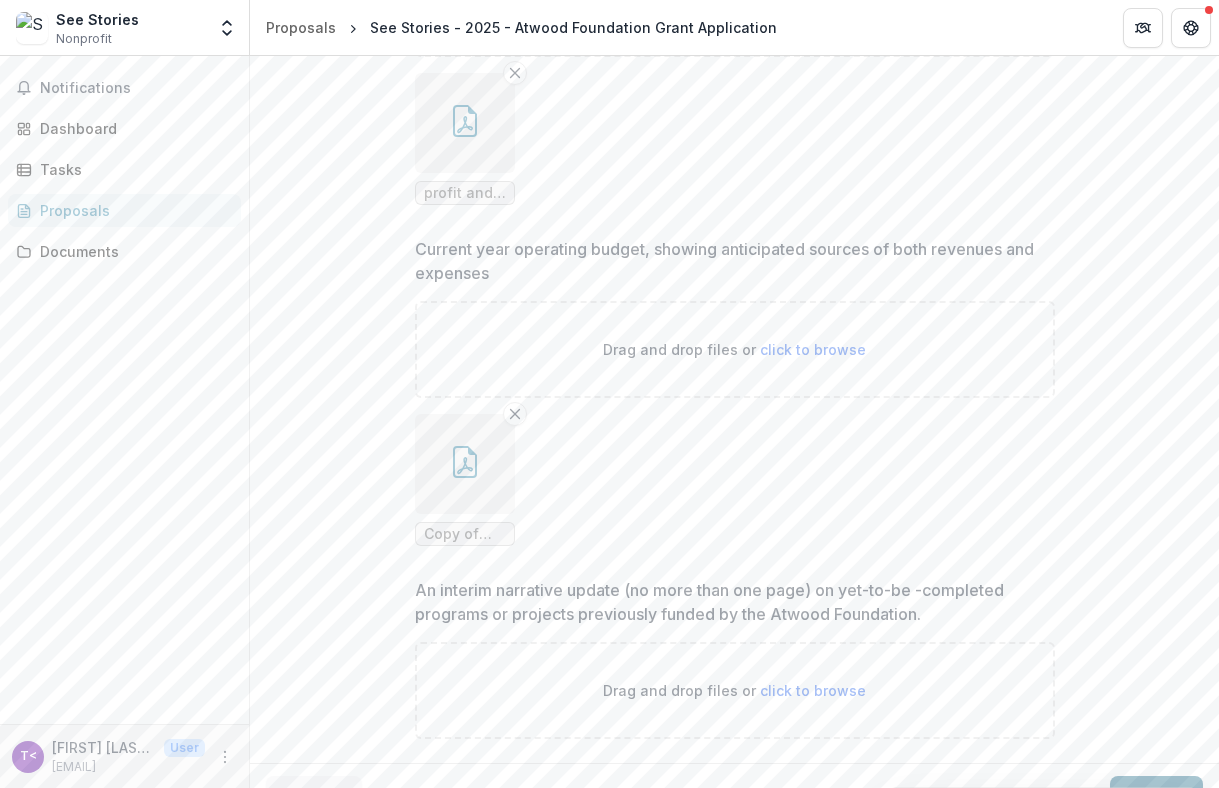 type on "**********" 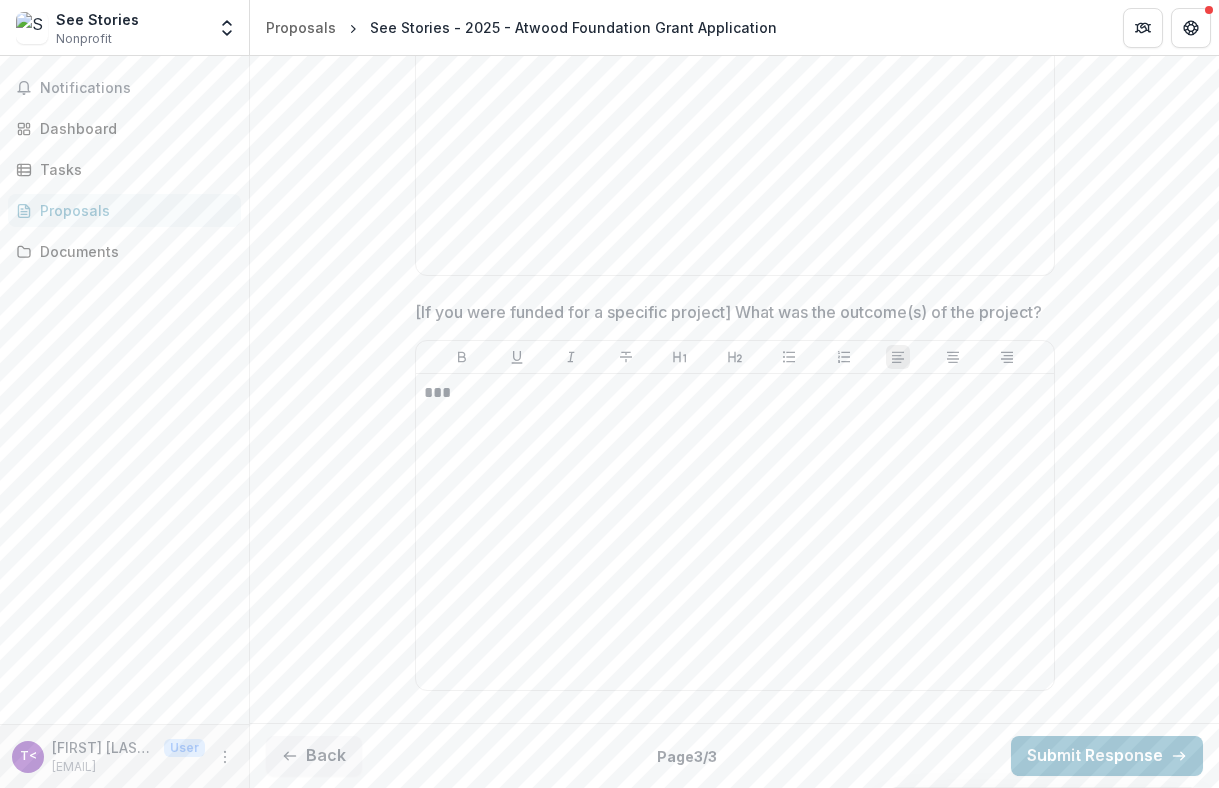 scroll, scrollTop: 1039, scrollLeft: 0, axis: vertical 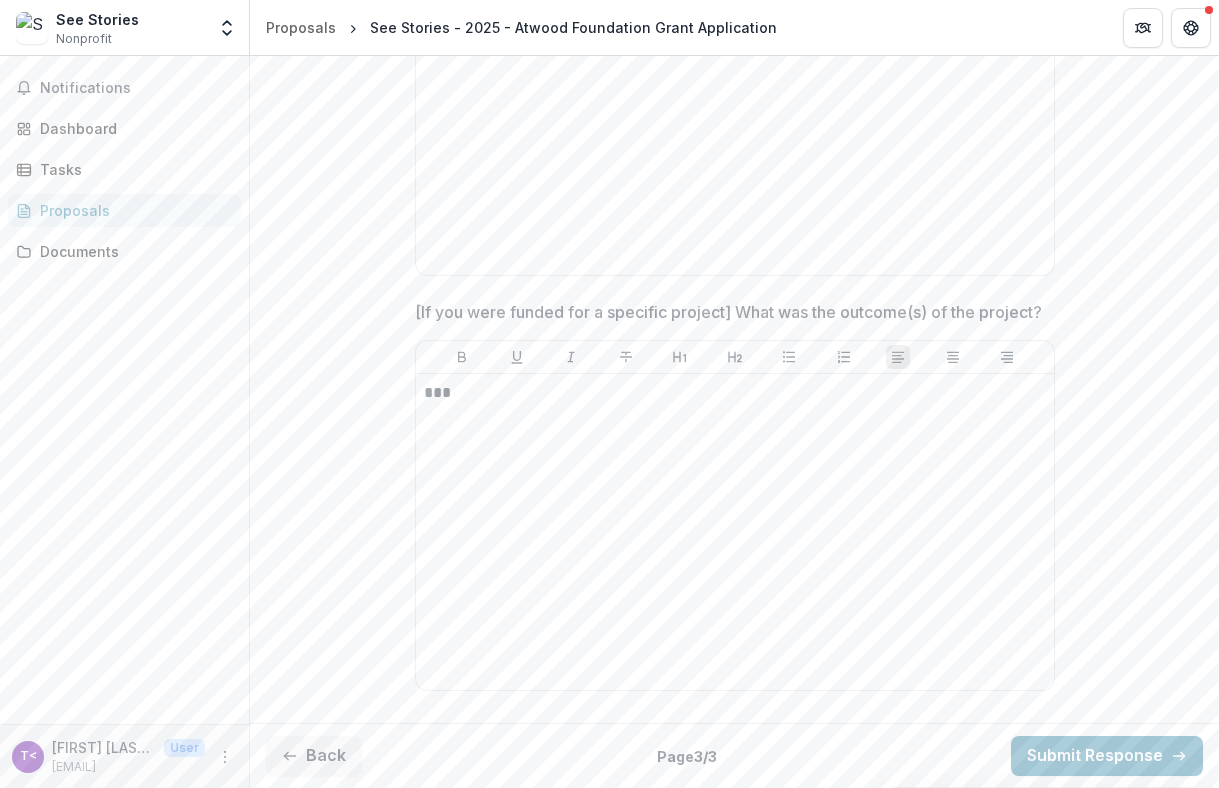 click on "Back Page  3  /  3 Submit Response" at bounding box center (734, 755) 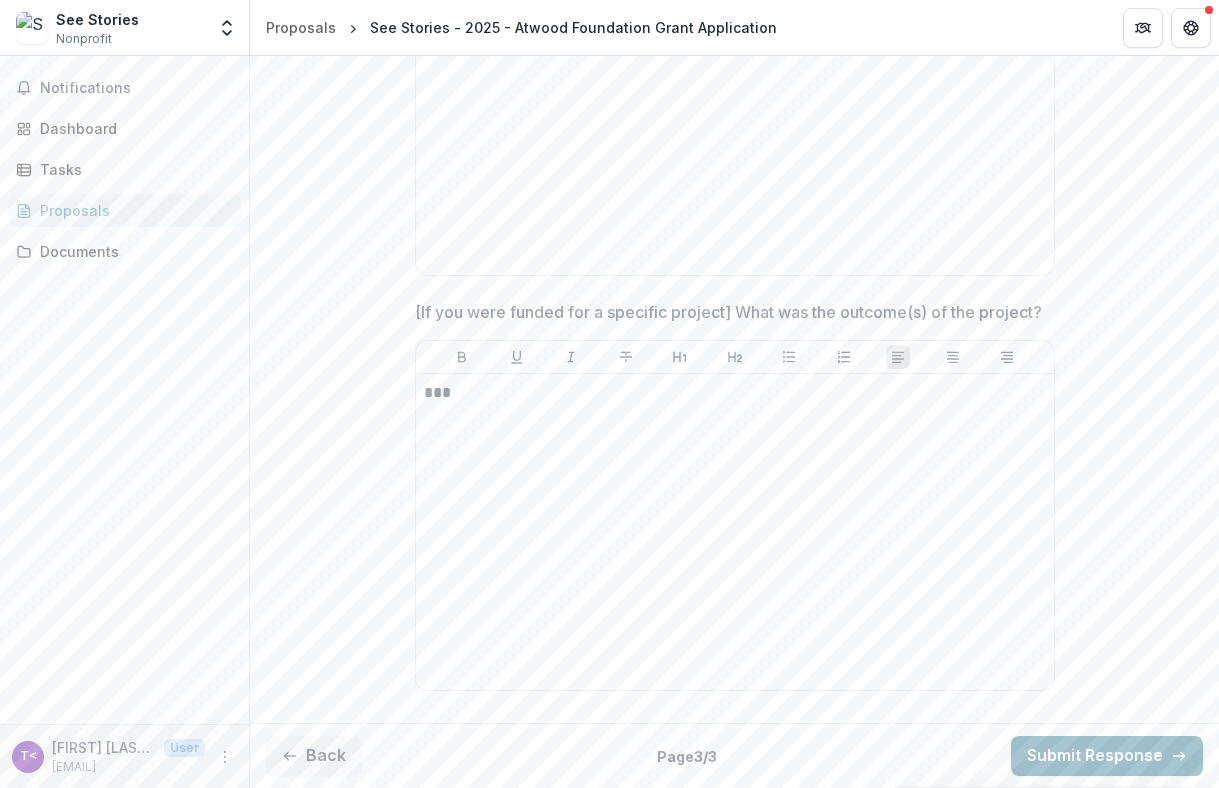 click on "Submit Response" at bounding box center (1107, 756) 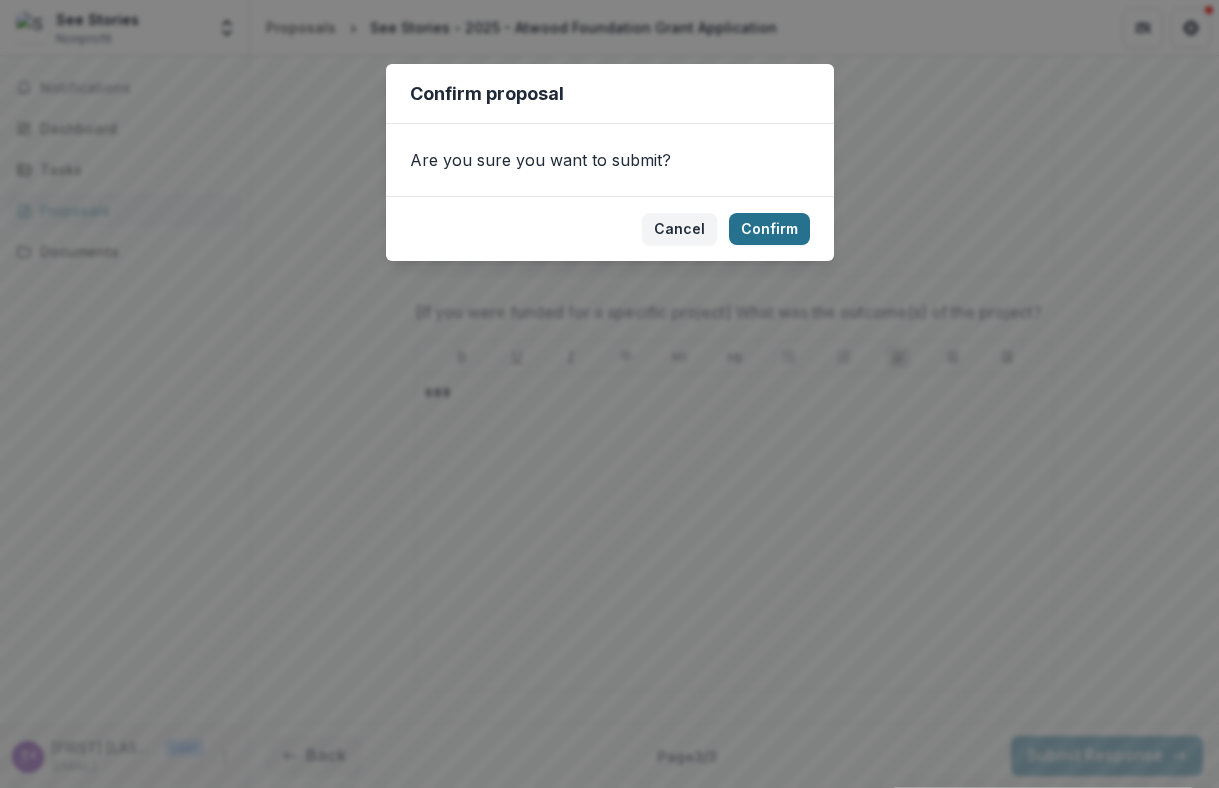 click on "Confirm" at bounding box center (769, 229) 